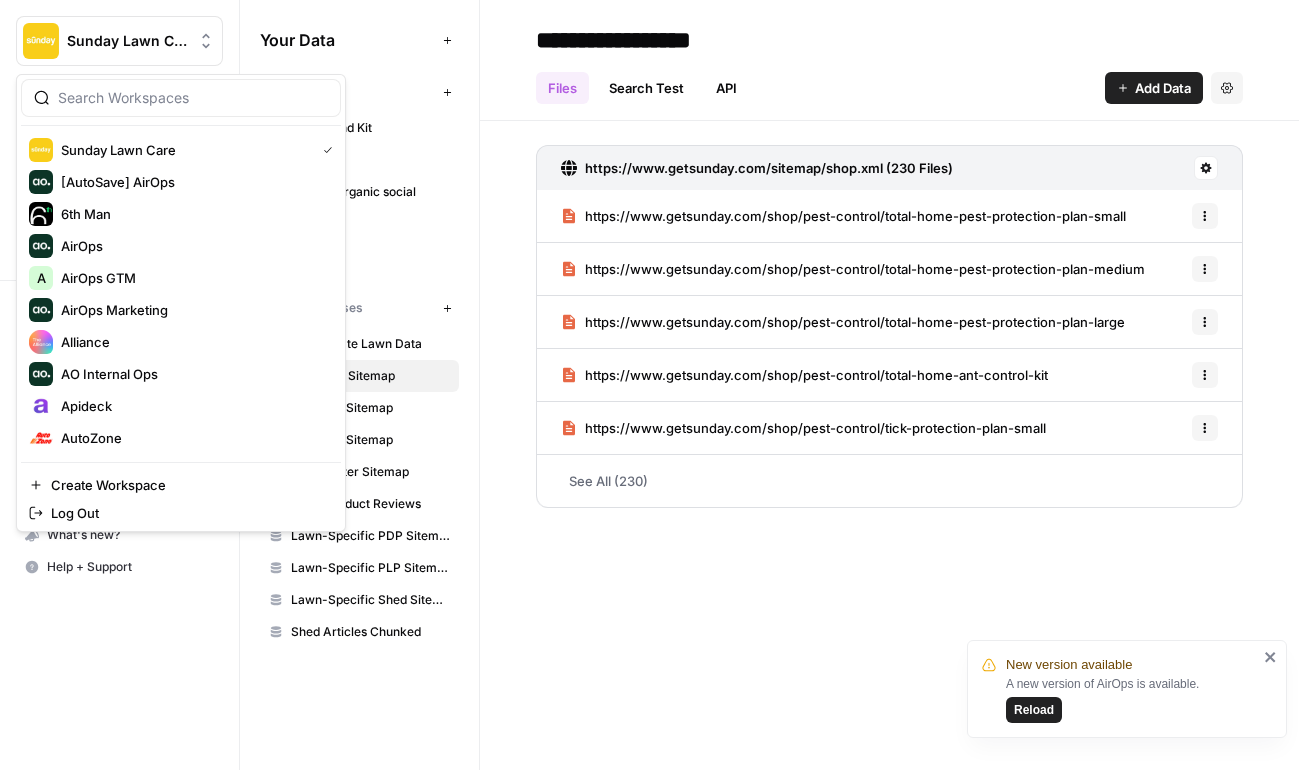 scroll, scrollTop: 0, scrollLeft: 0, axis: both 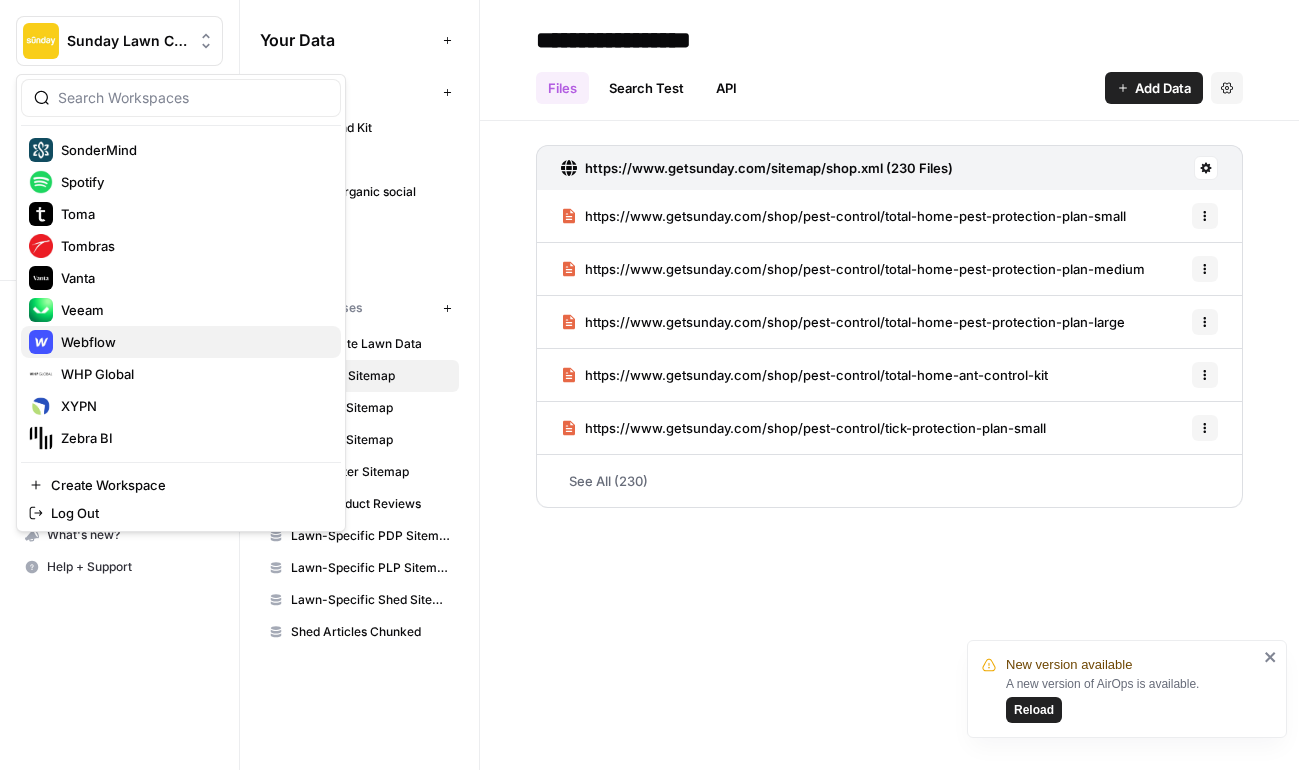 click on "Webflow" at bounding box center (193, 342) 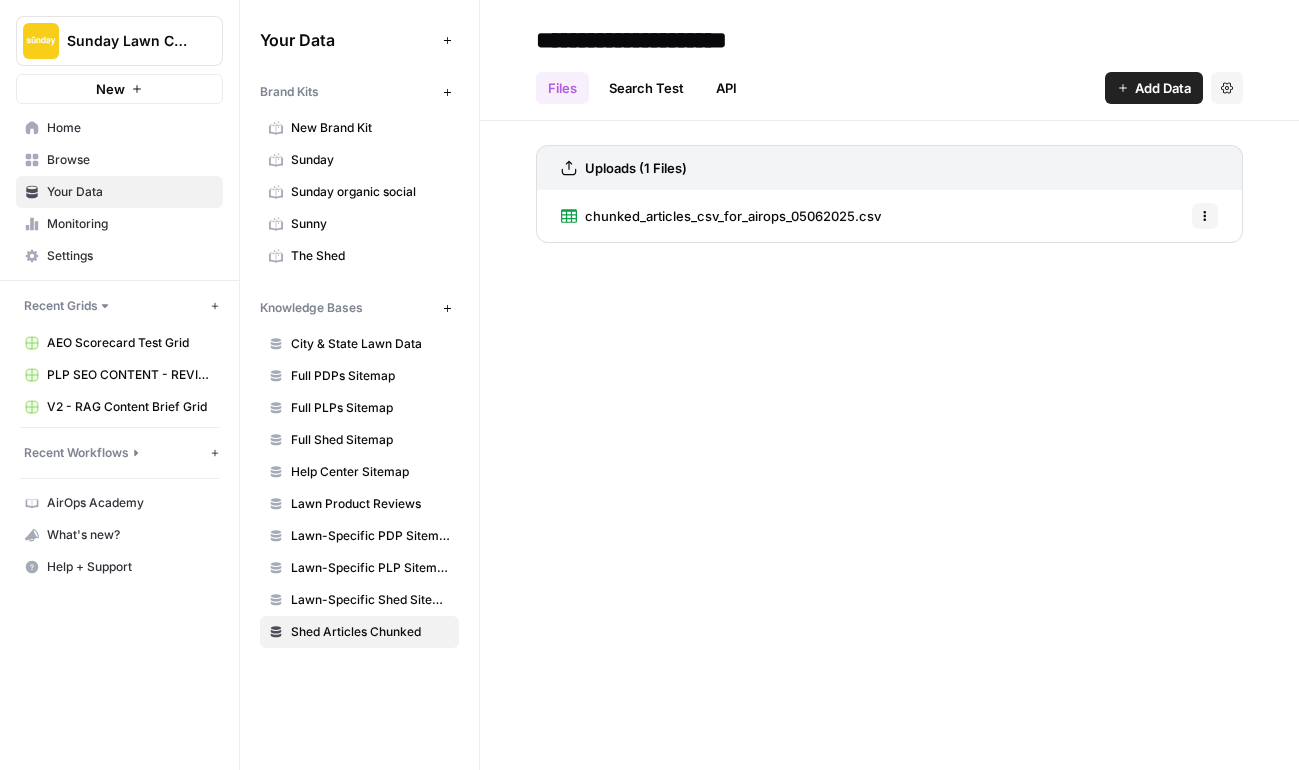 scroll, scrollTop: 0, scrollLeft: 0, axis: both 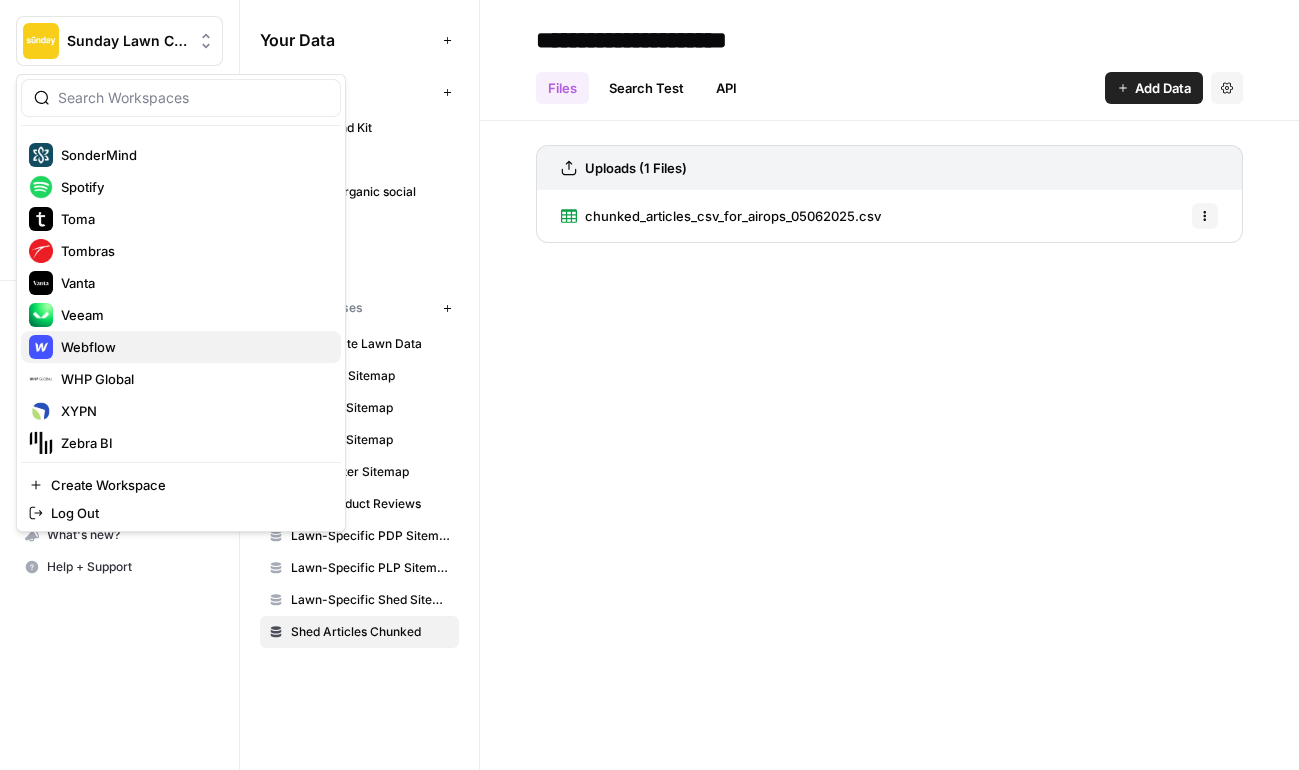 click on "Webflow" at bounding box center (193, 347) 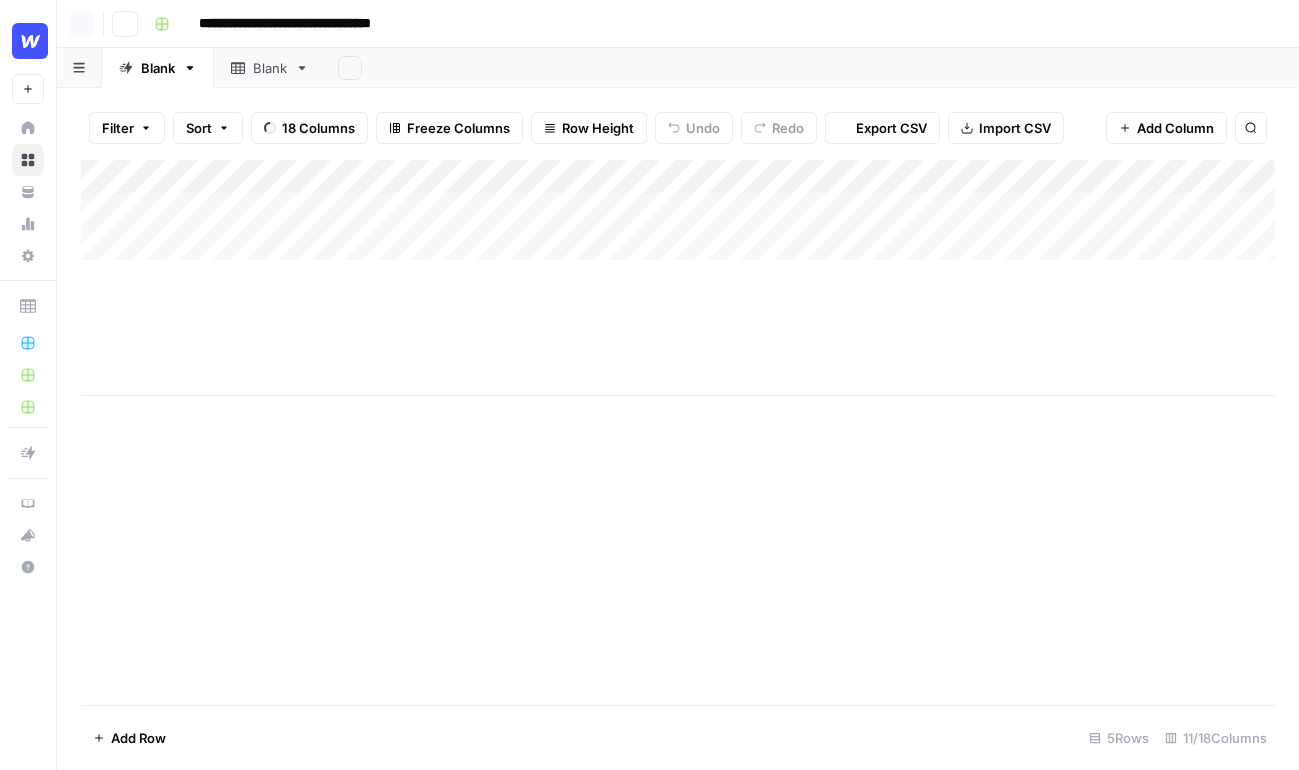 scroll, scrollTop: 0, scrollLeft: 0, axis: both 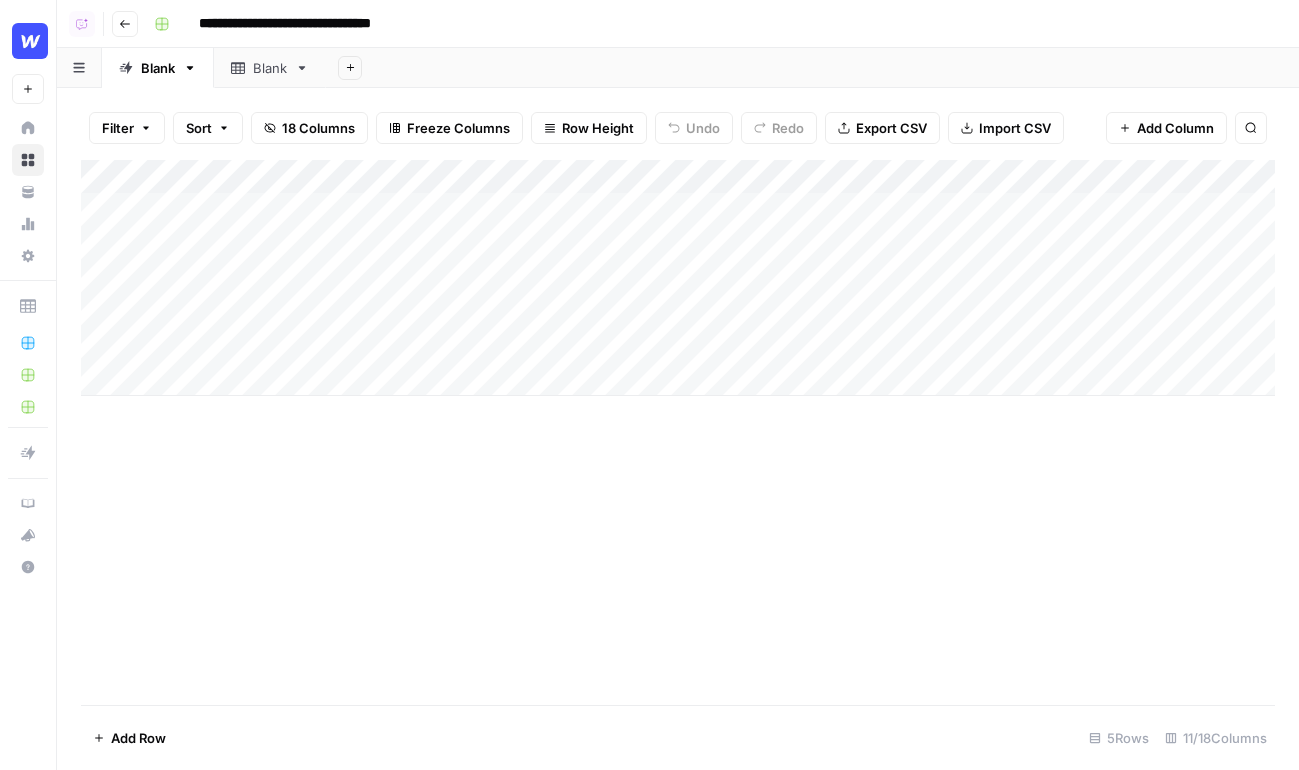 click on "Add Column" at bounding box center [678, 278] 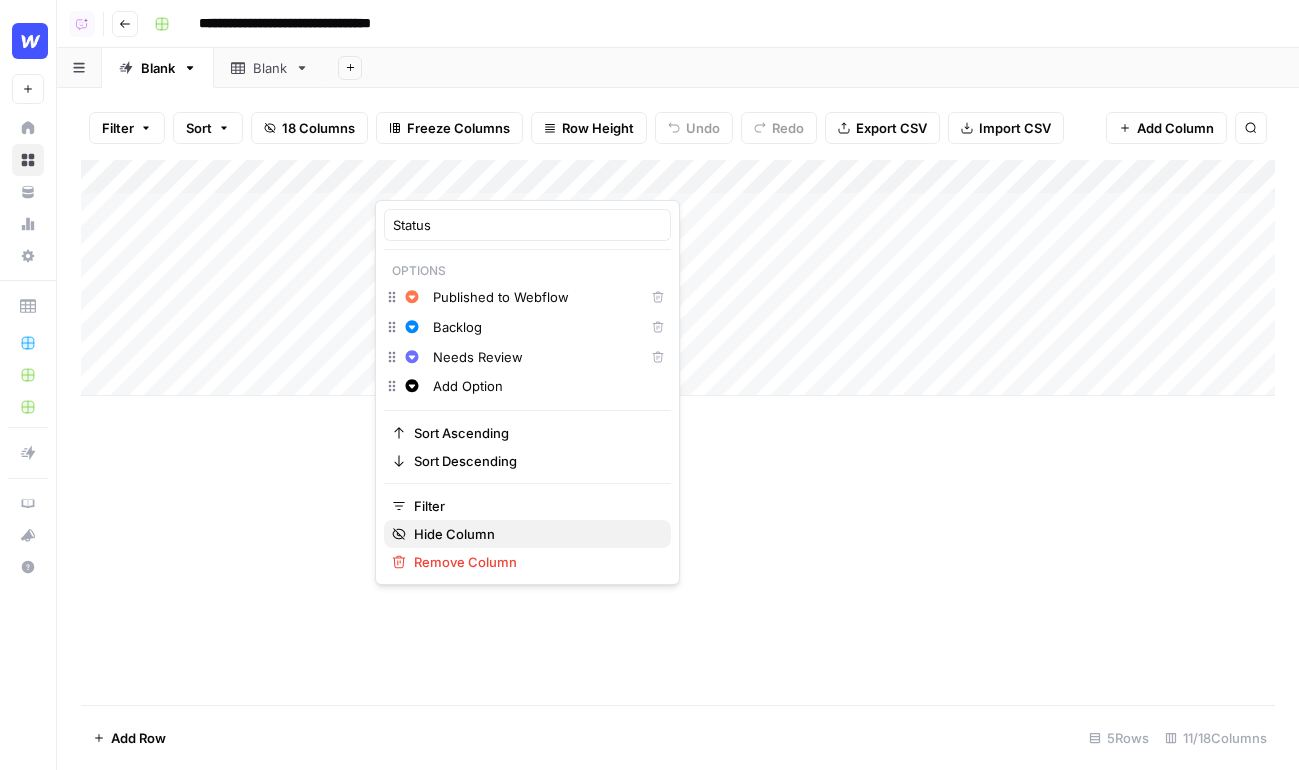 click on "Hide Column" at bounding box center (534, 534) 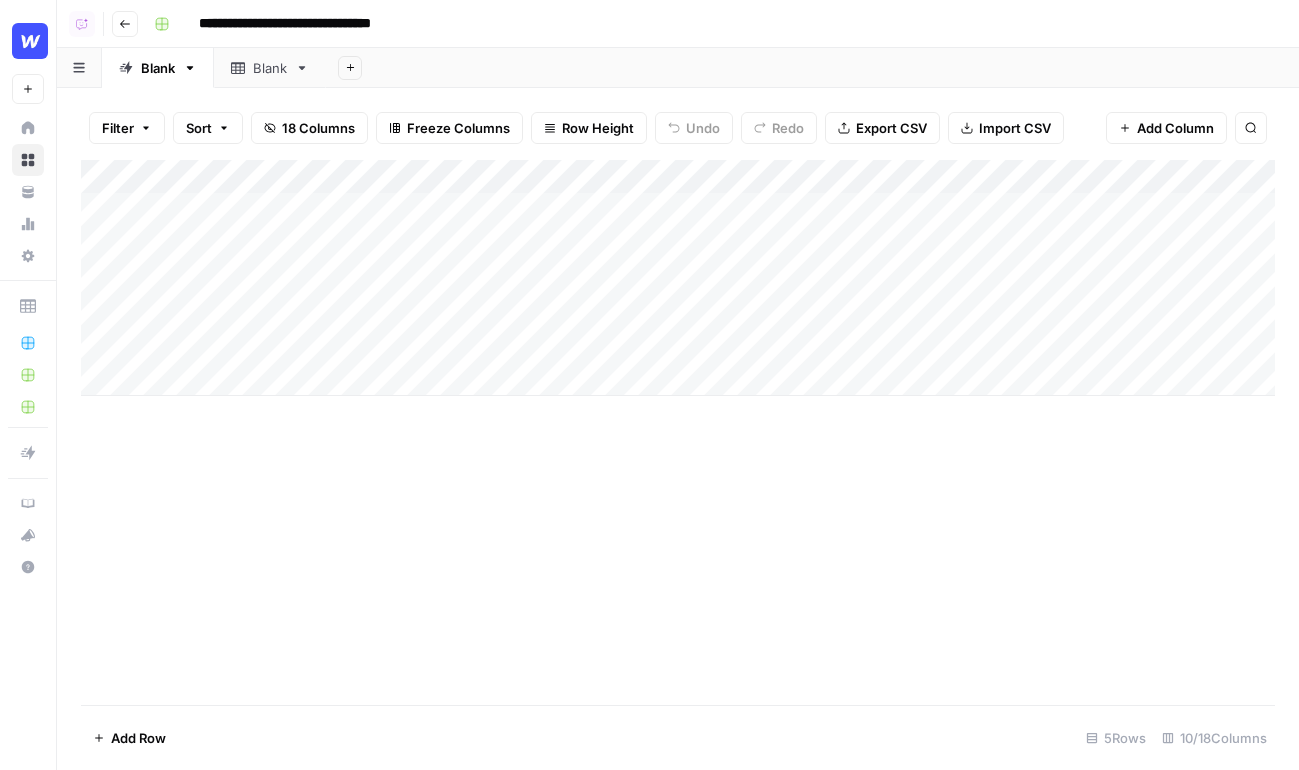 click on "Add Column" at bounding box center (678, 278) 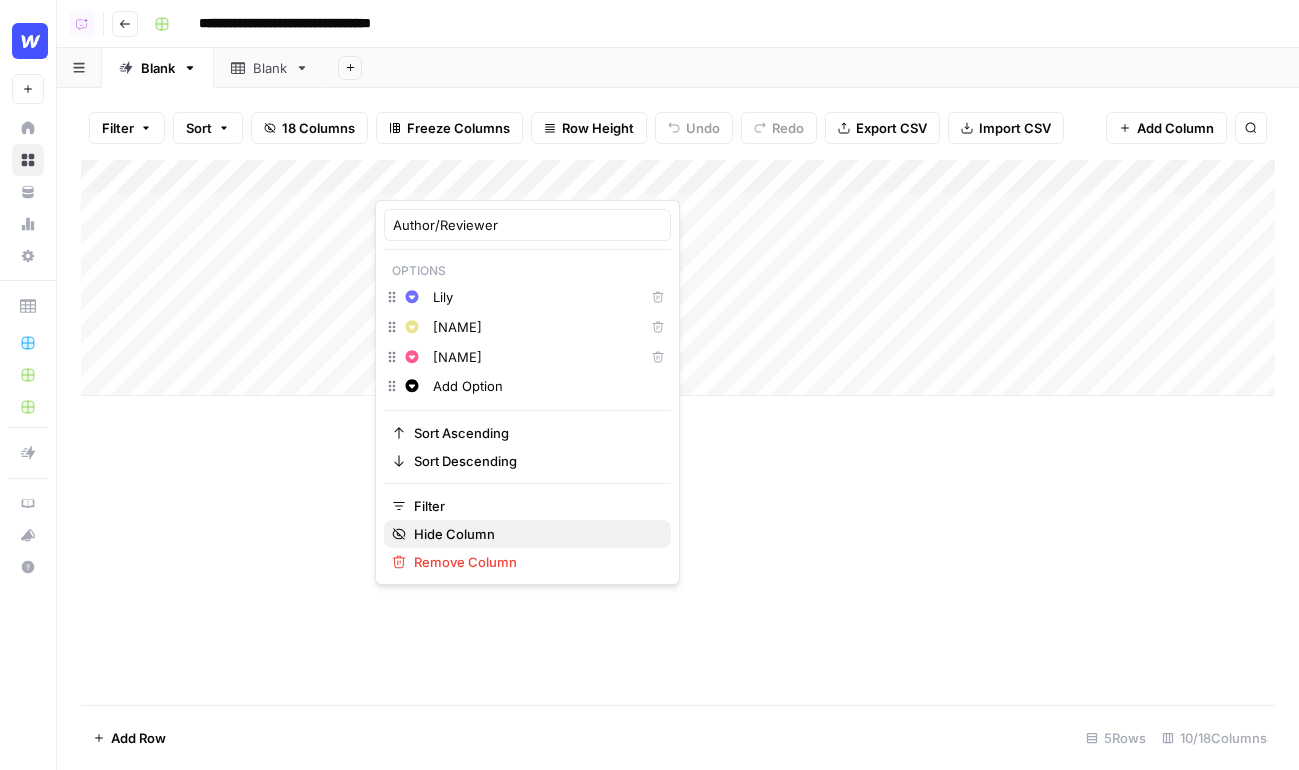 click on "Hide Column" at bounding box center (534, 534) 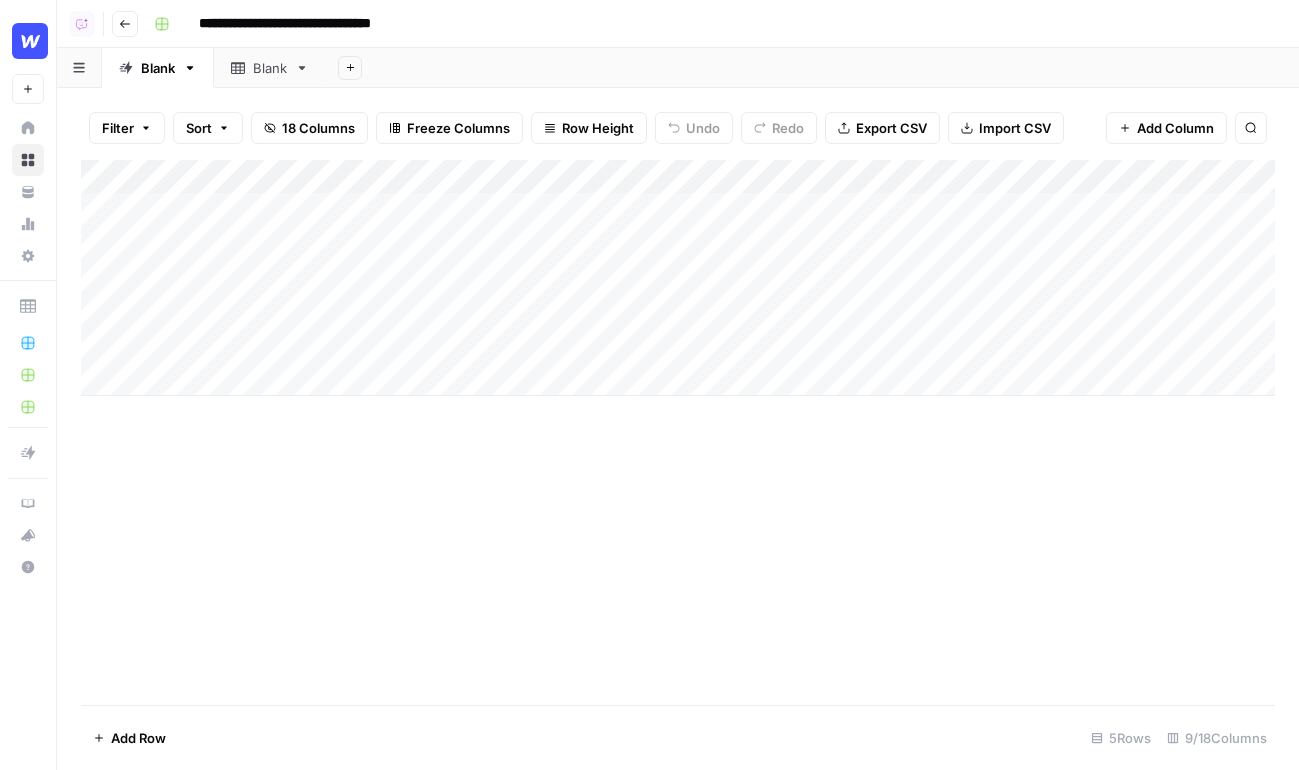 scroll, scrollTop: 0, scrollLeft: 34, axis: horizontal 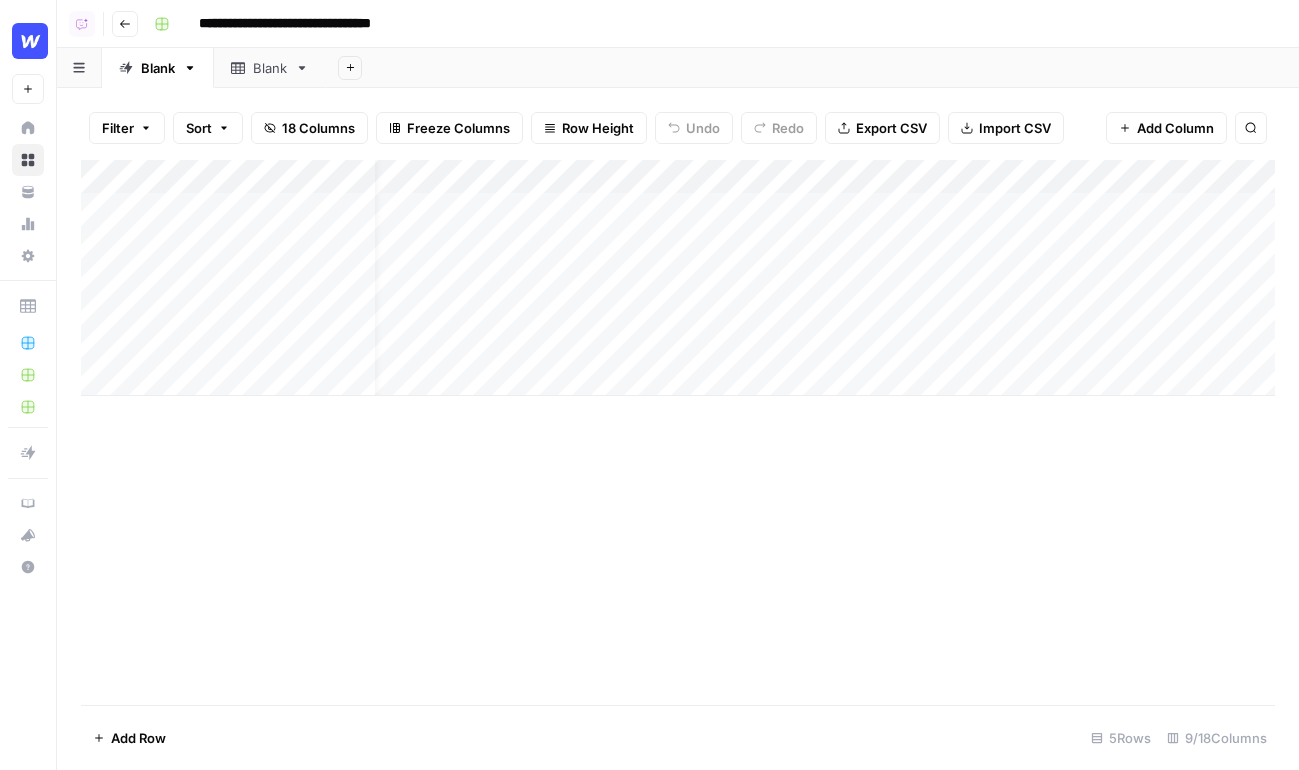 click on "Add Column" at bounding box center [678, 278] 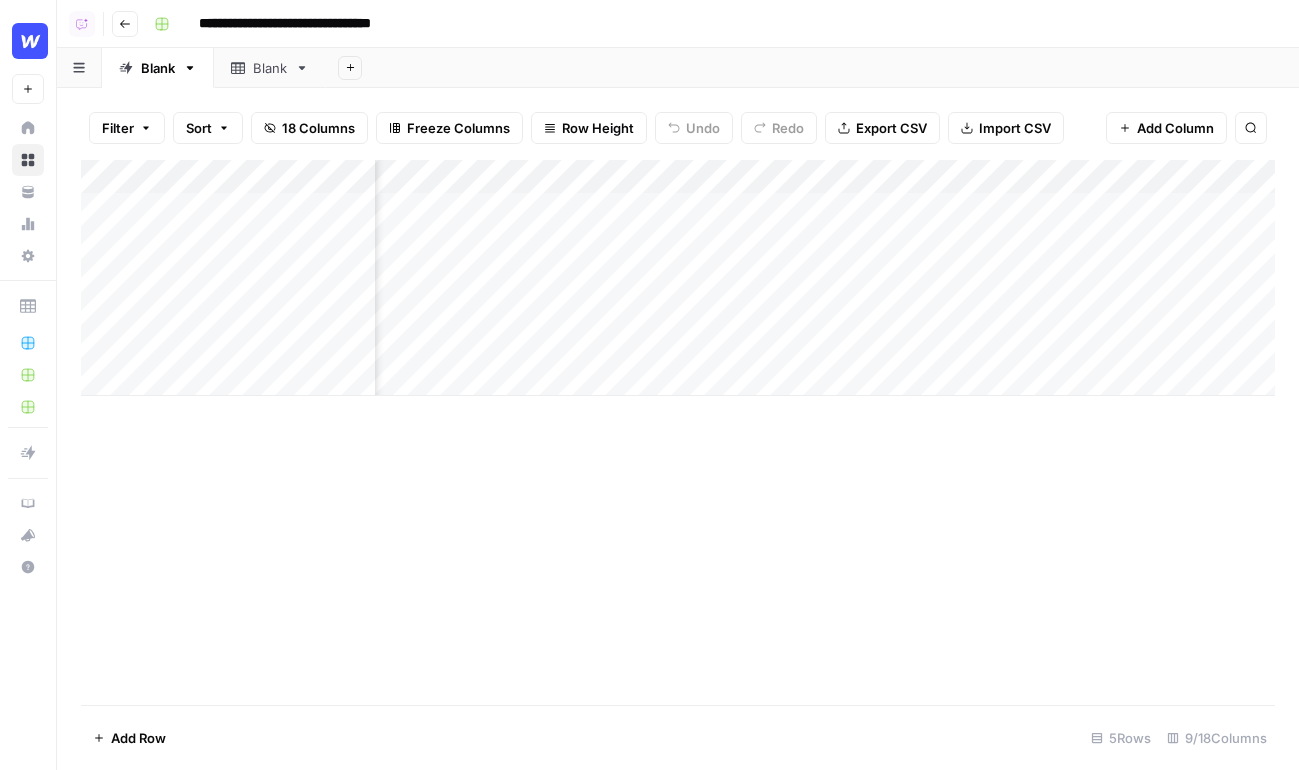 scroll, scrollTop: 0, scrollLeft: 202, axis: horizontal 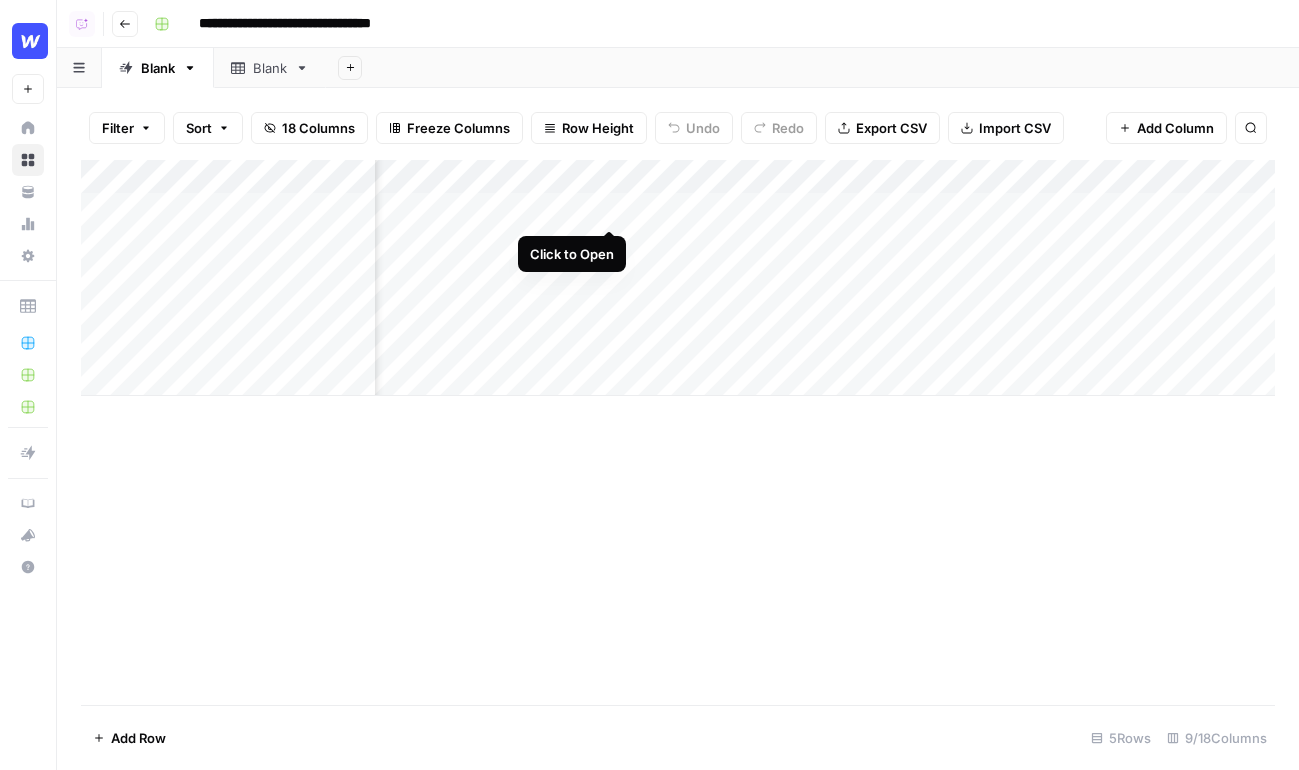 click on "Add Column" at bounding box center (678, 278) 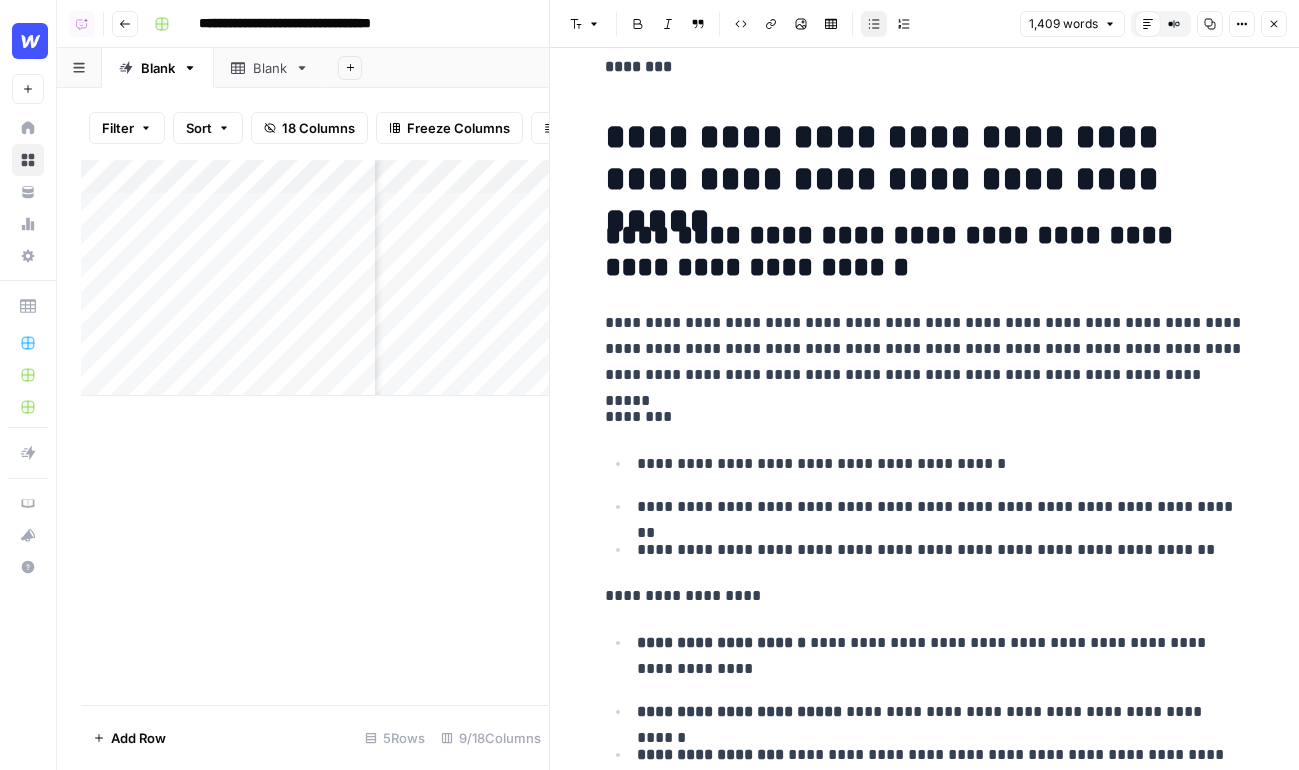 scroll, scrollTop: 260, scrollLeft: 0, axis: vertical 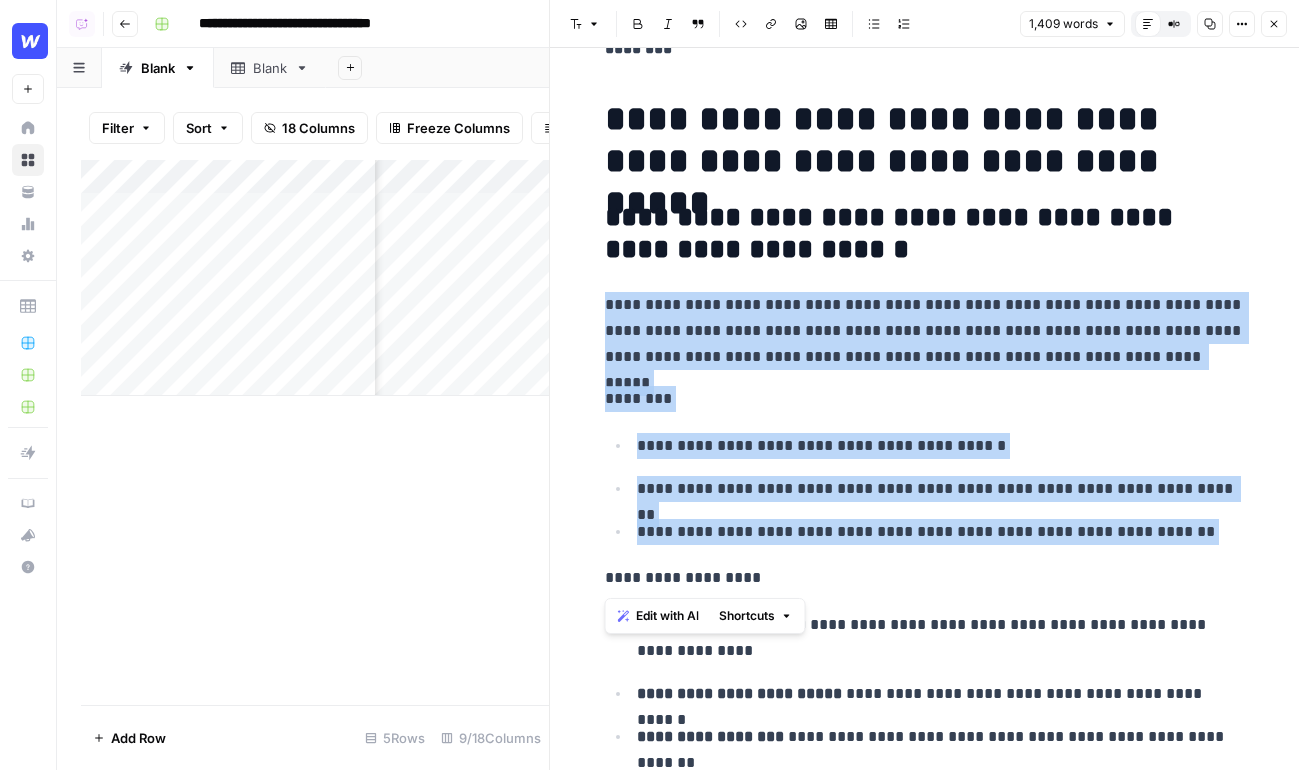 drag, startPoint x: 604, startPoint y: 301, endPoint x: 755, endPoint y: 562, distance: 301.53275 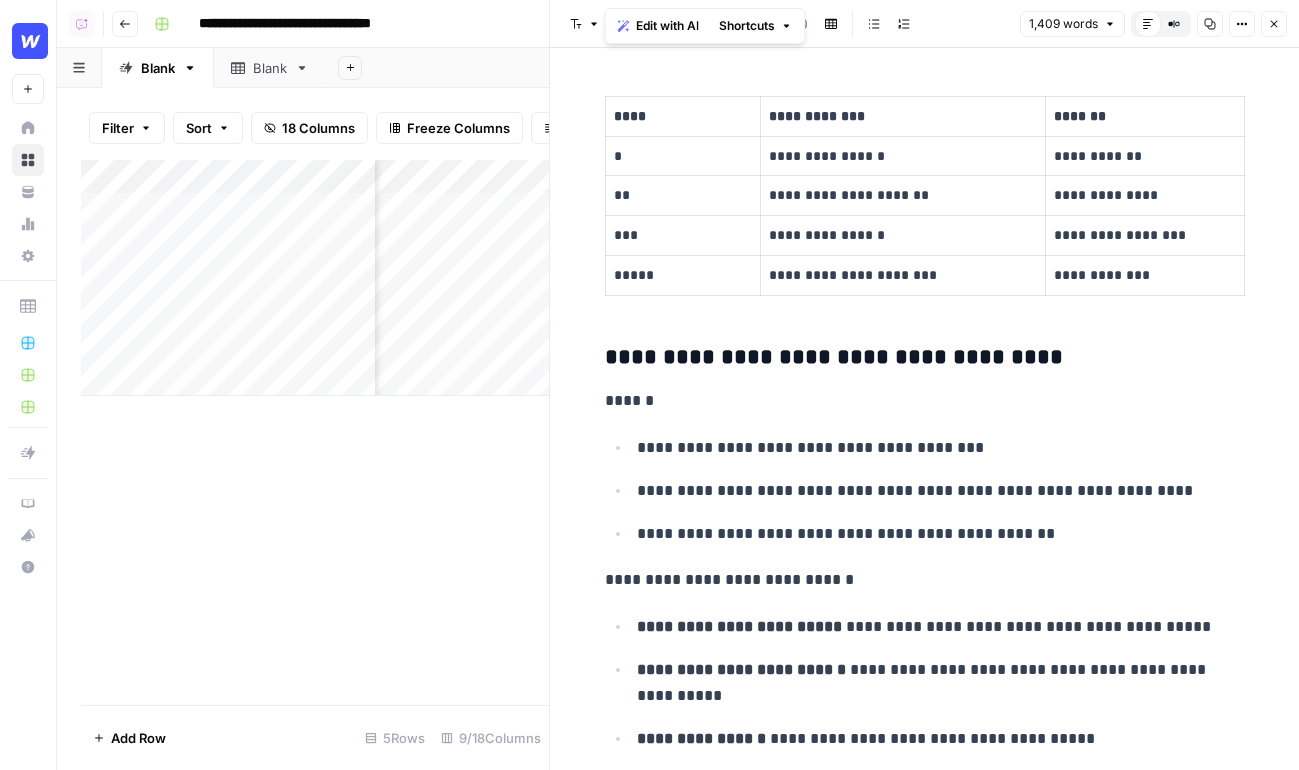 scroll, scrollTop: 1531, scrollLeft: 0, axis: vertical 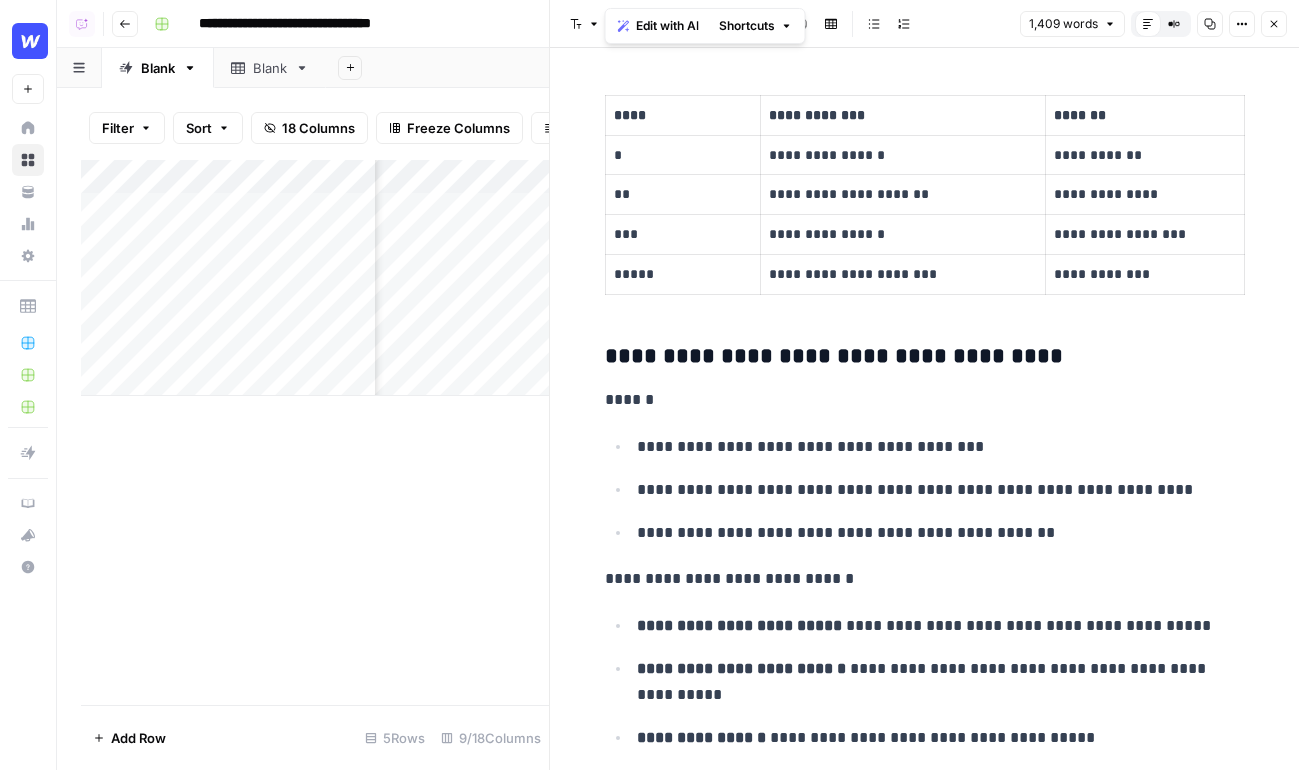 click on "**********" at bounding box center [941, 447] 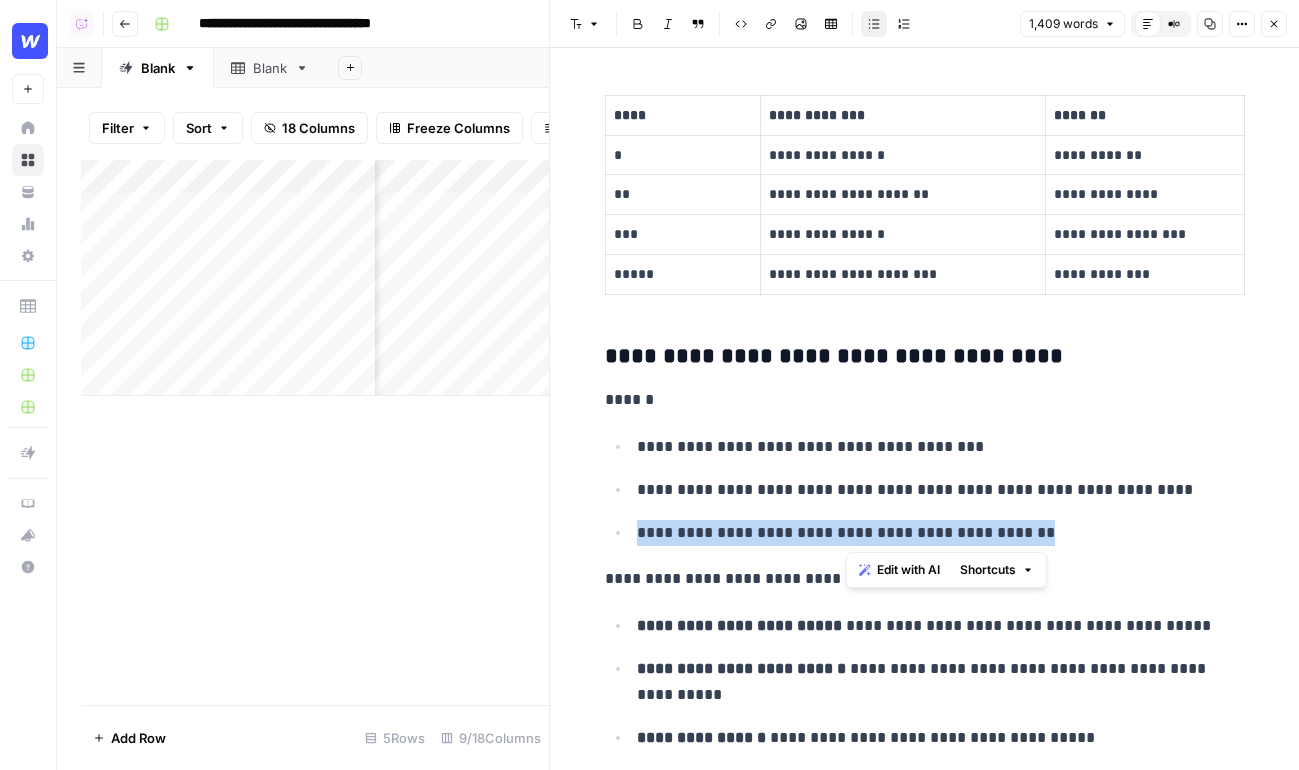 drag, startPoint x: 1044, startPoint y: 525, endPoint x: 642, endPoint y: 519, distance: 402.04477 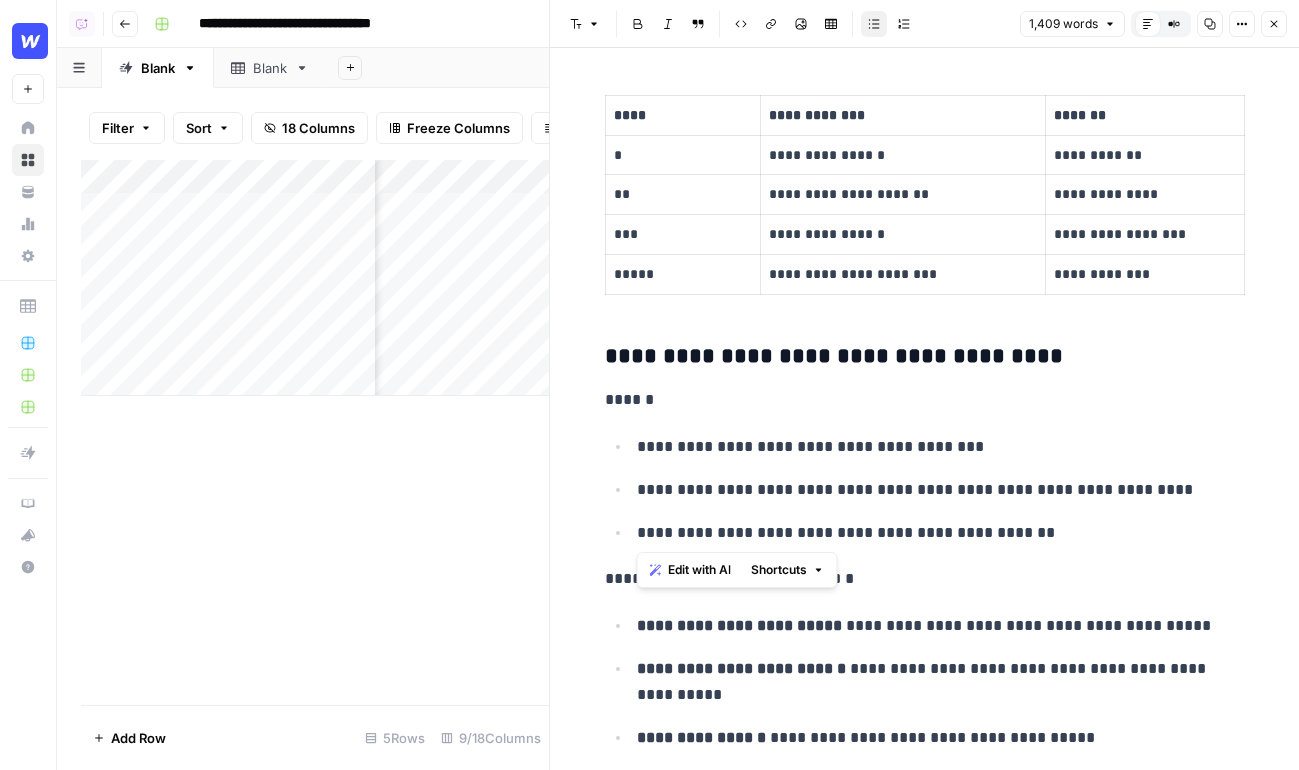 click on "Edit with AI" at bounding box center [690, 570] 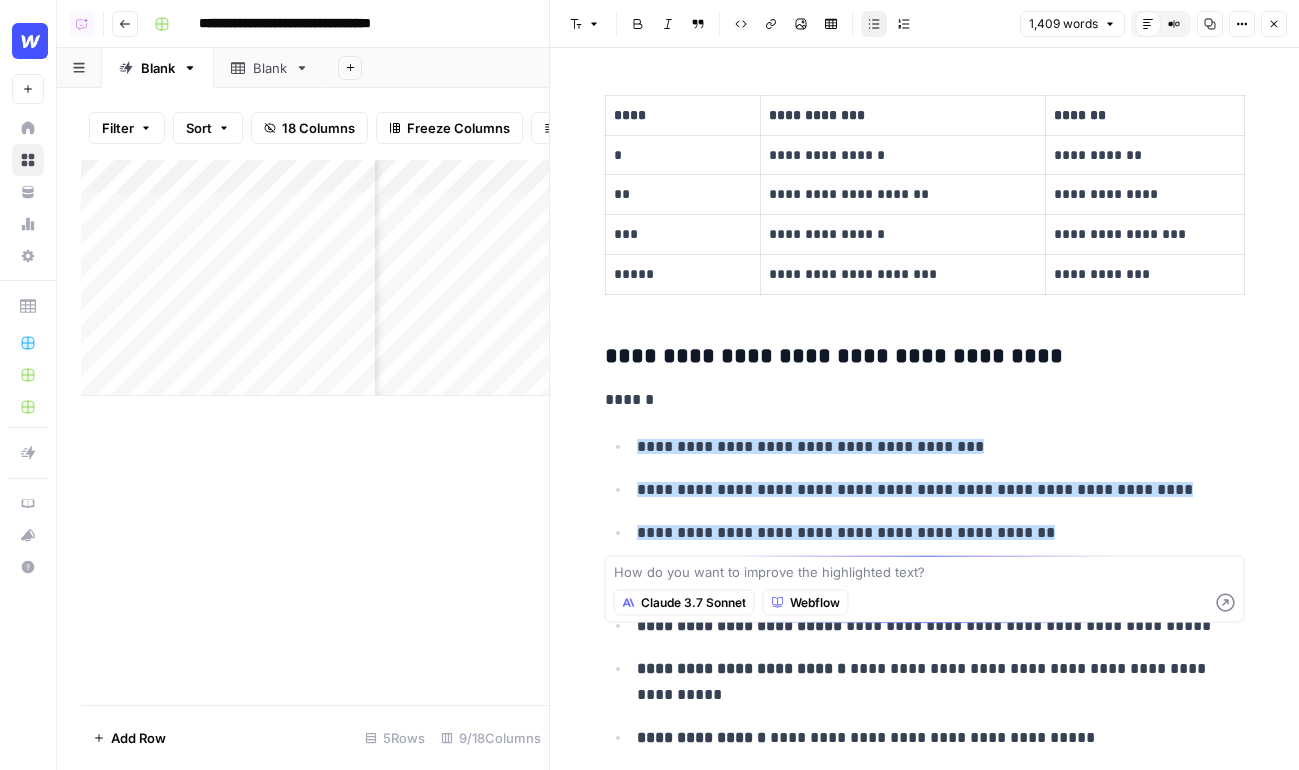 click on "**********" at bounding box center [925, 489] 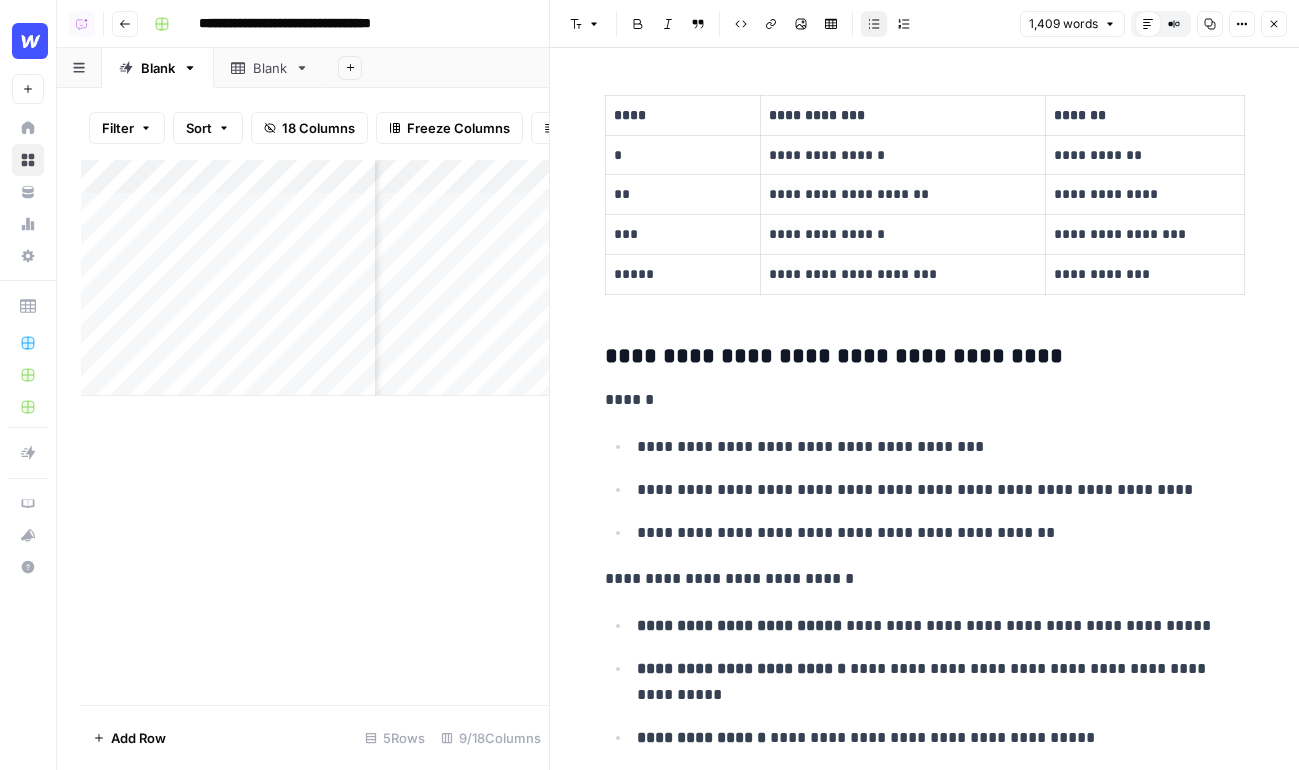 click on "**********" at bounding box center [941, 682] 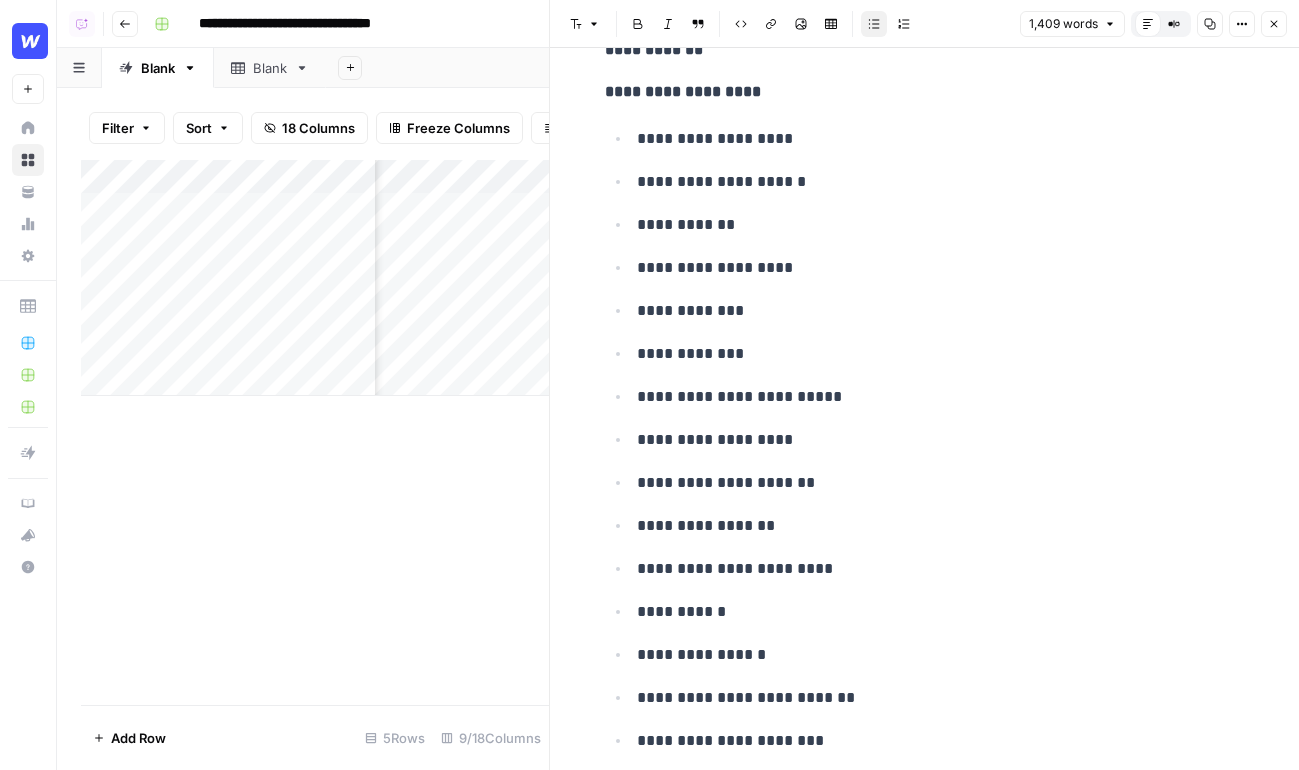 scroll, scrollTop: 10112, scrollLeft: 0, axis: vertical 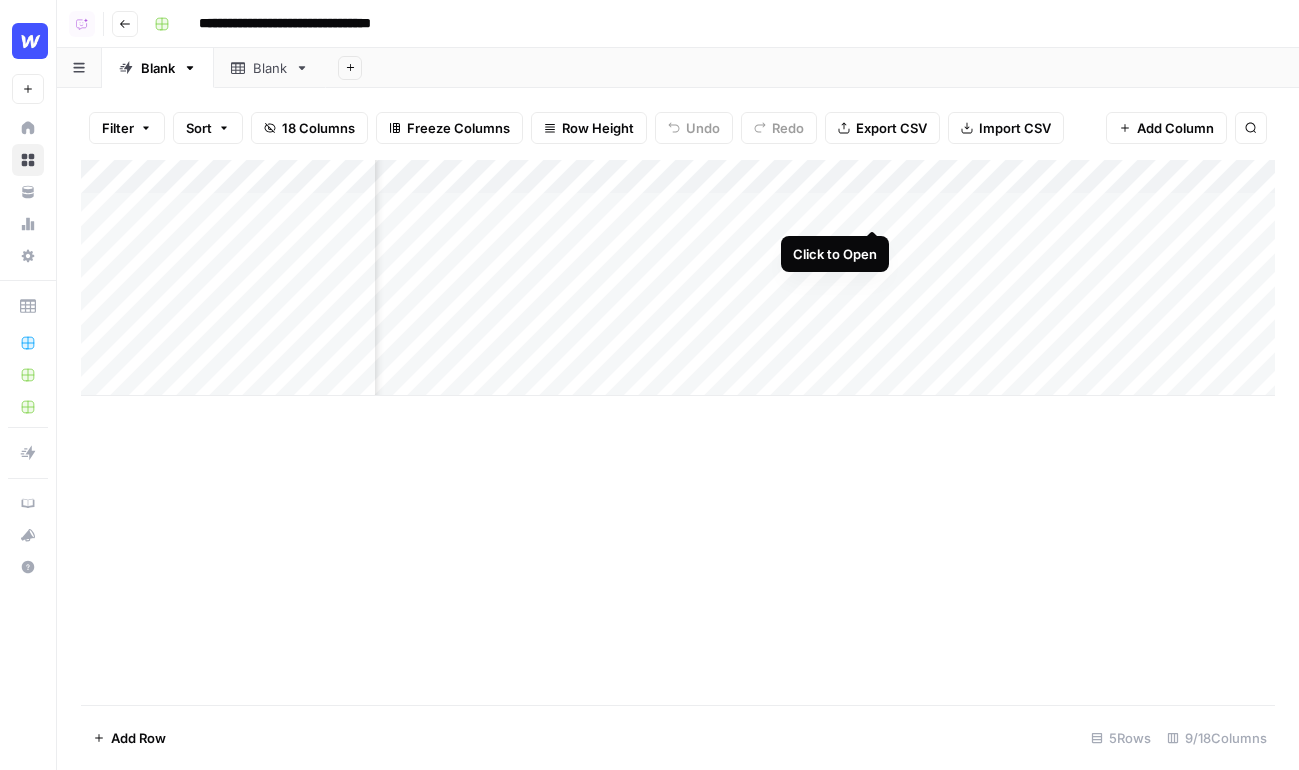 click on "Add Column" at bounding box center (678, 278) 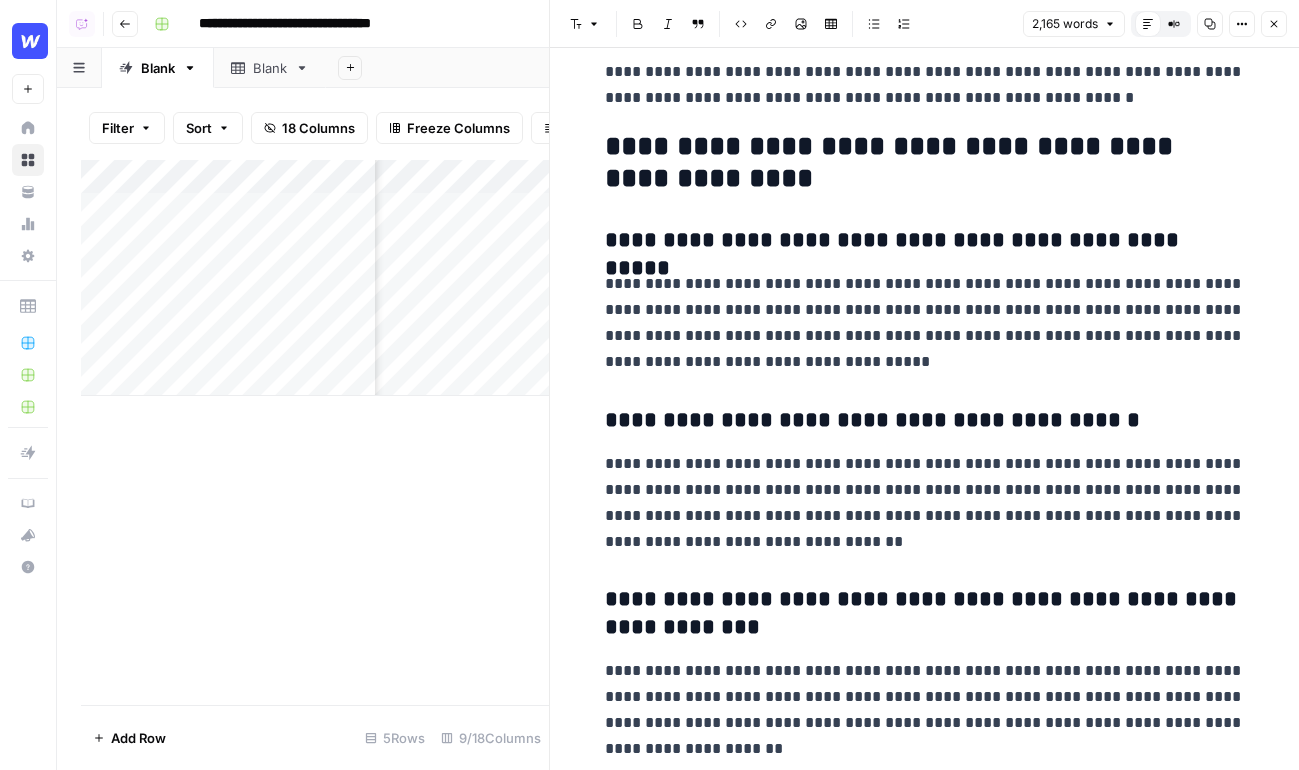 scroll, scrollTop: 9315, scrollLeft: 0, axis: vertical 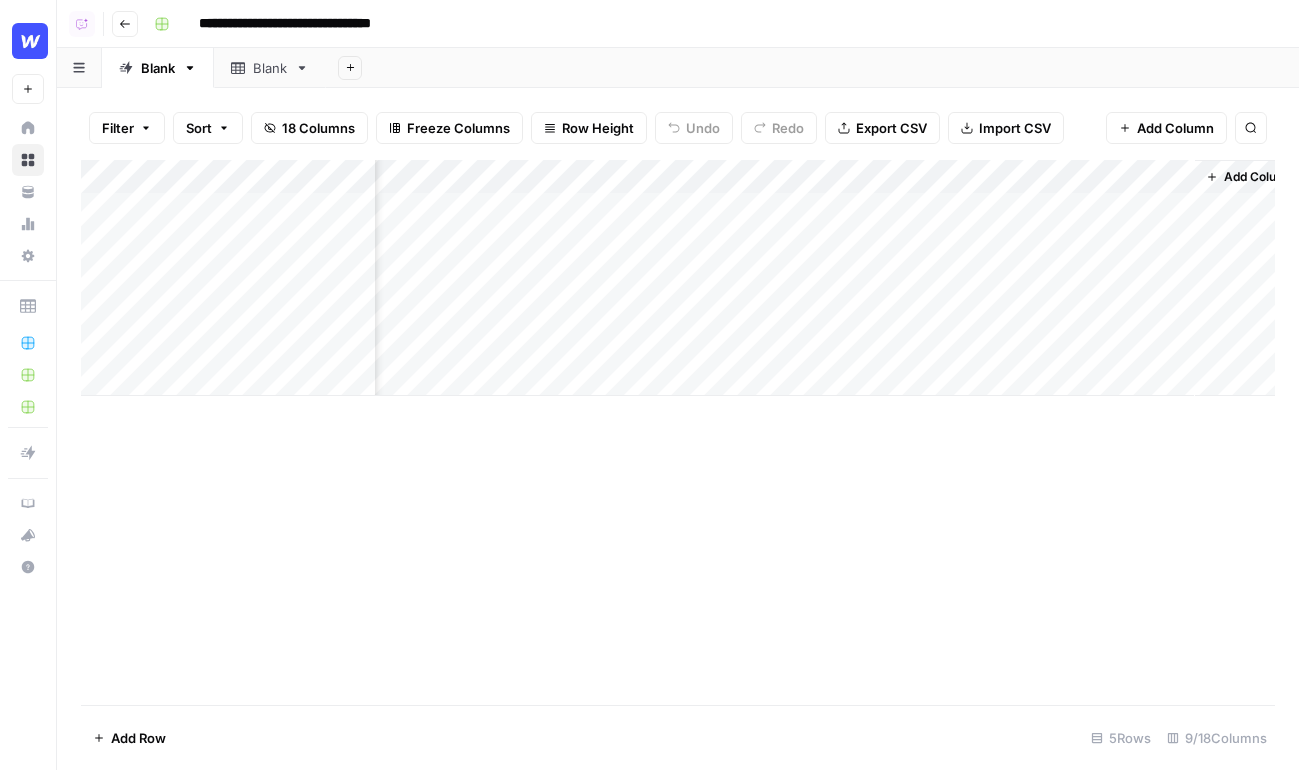 click on "Add Column" at bounding box center (678, 278) 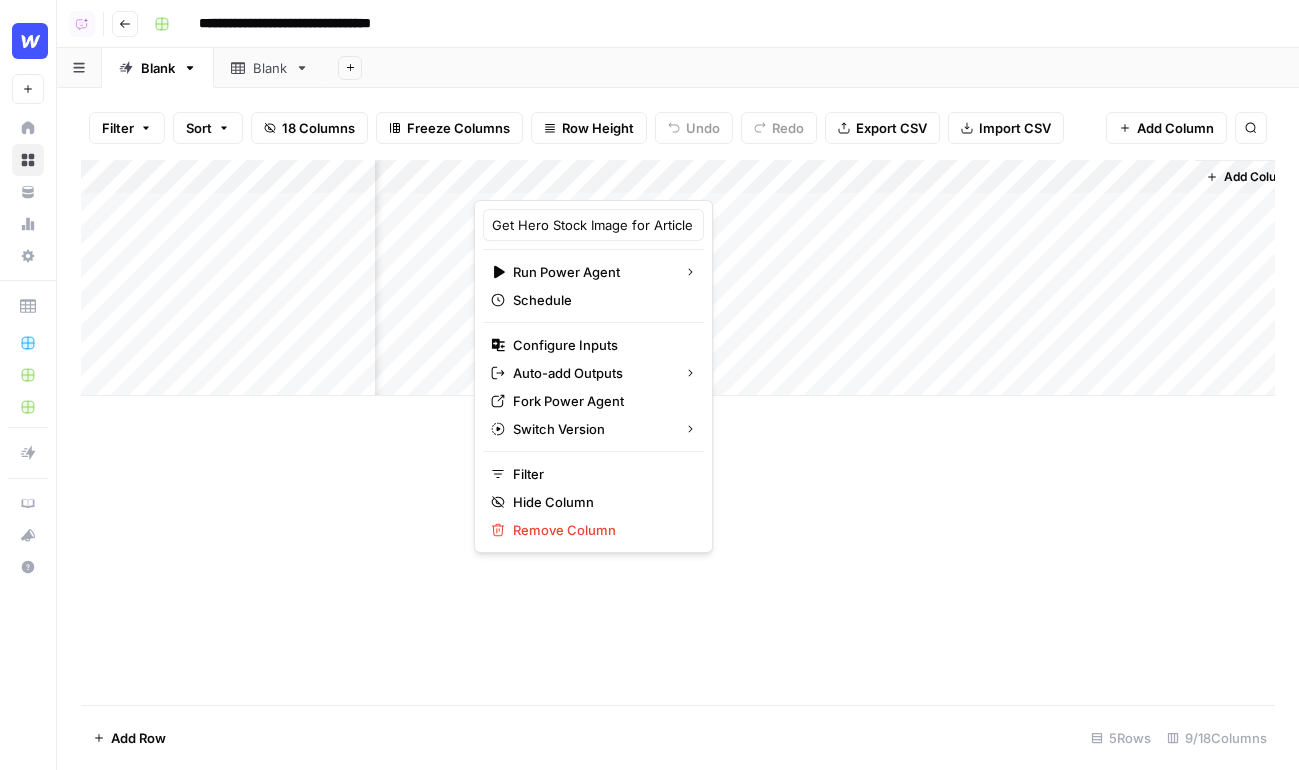 click on "Add Column" at bounding box center [678, 432] 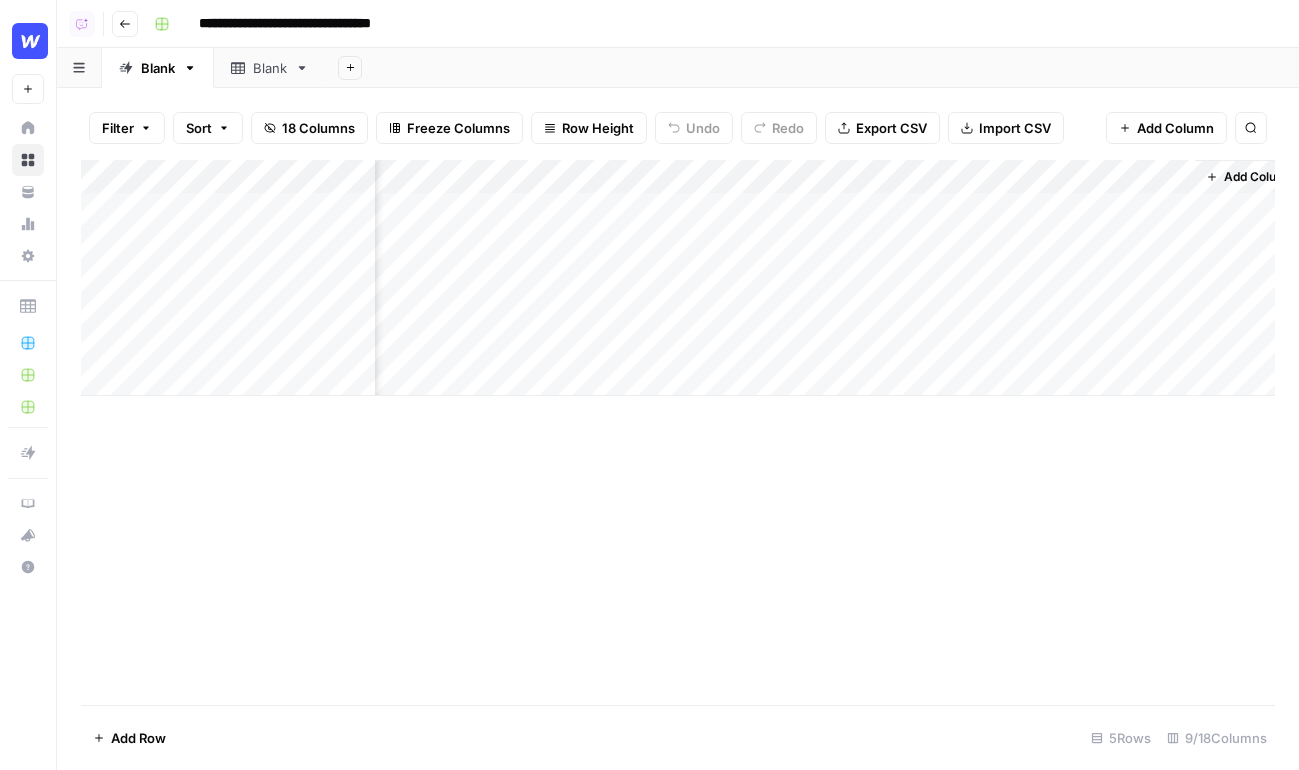 click on "Add Column" at bounding box center (678, 278) 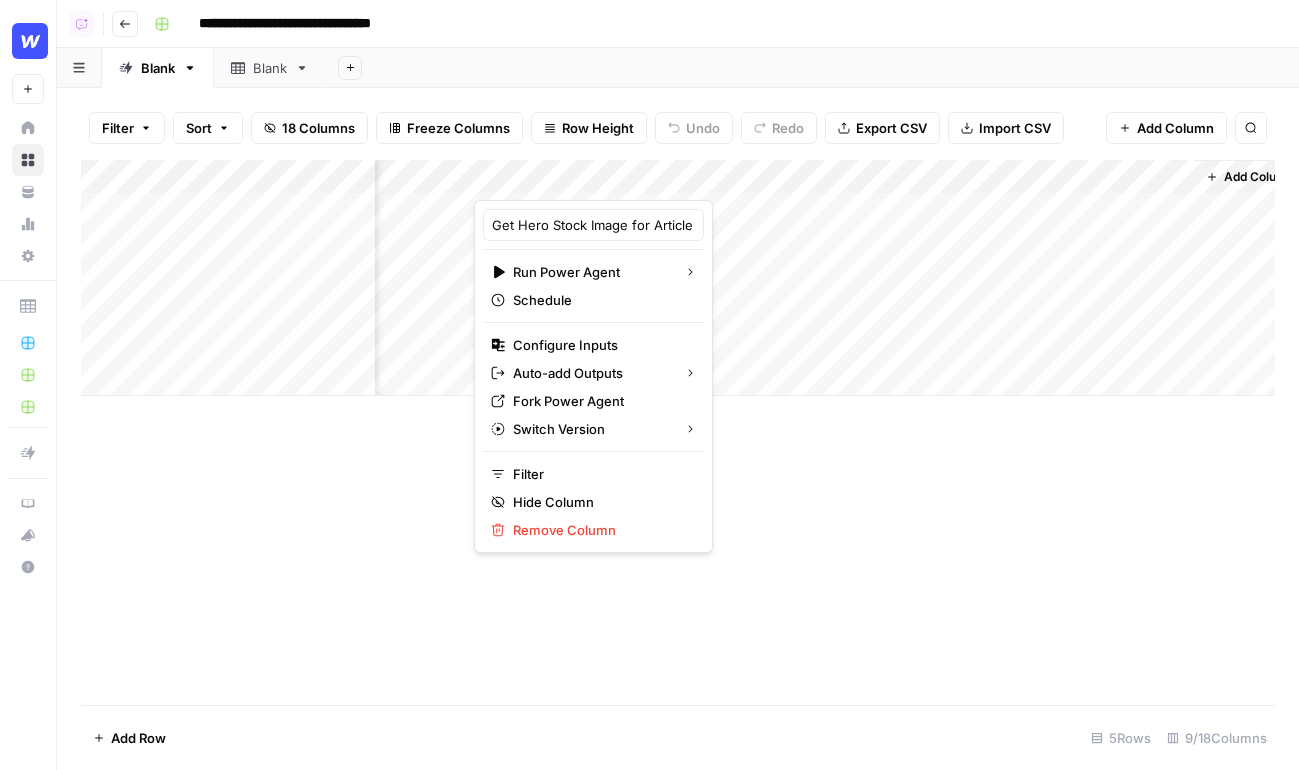 click on "**********" at bounding box center (712, 24) 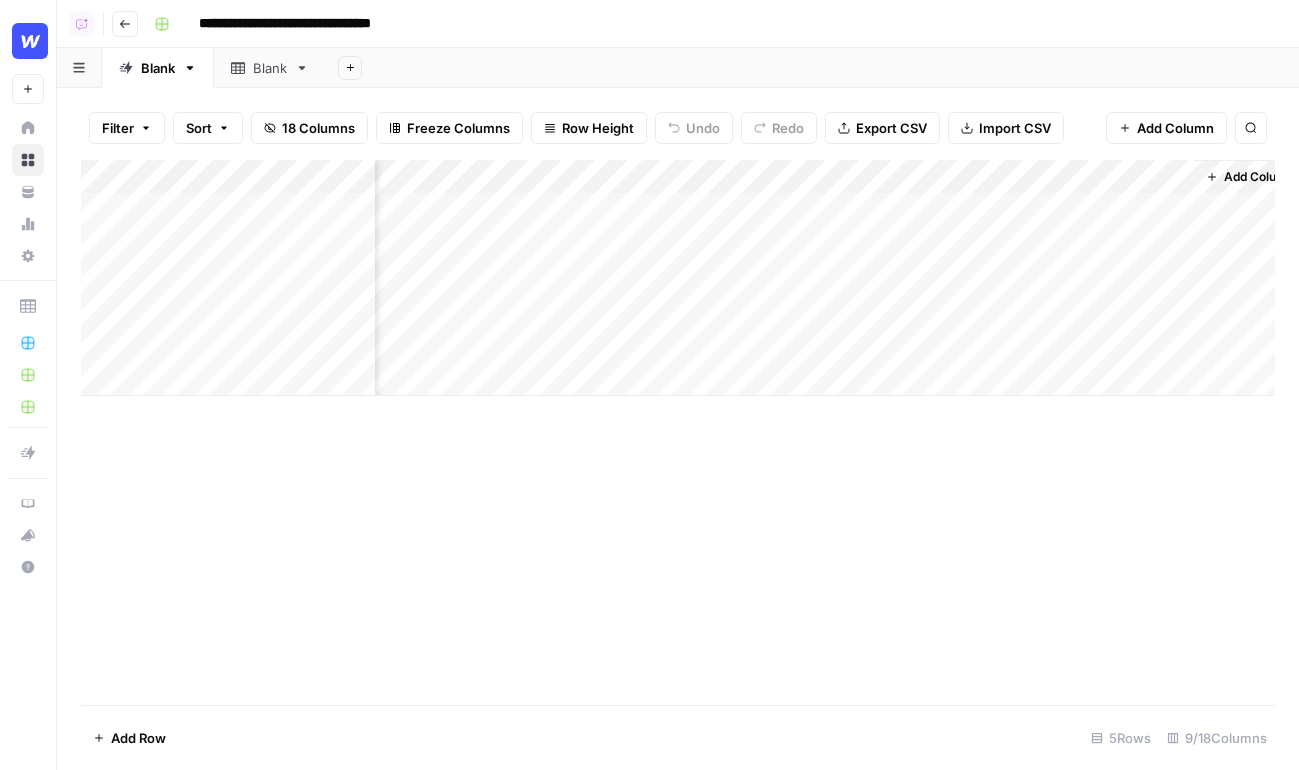 click on "Add Column" at bounding box center [678, 278] 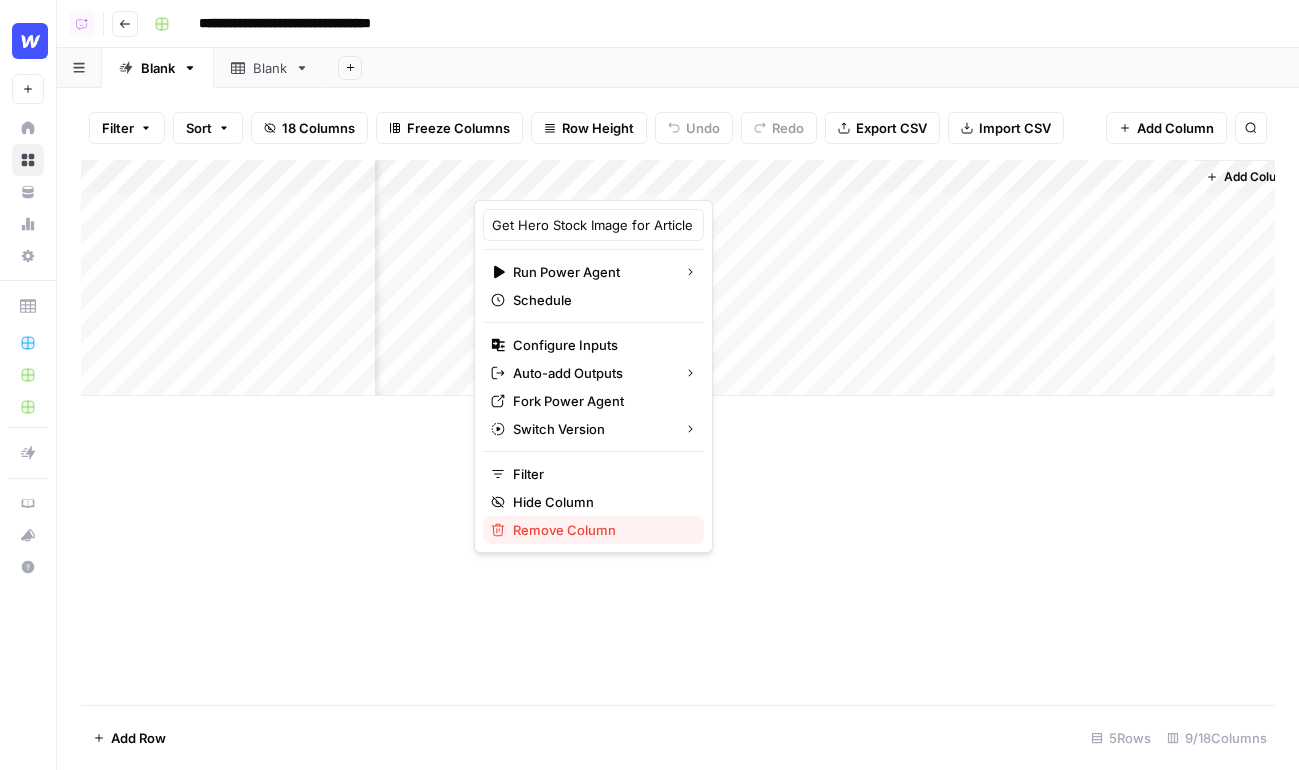 click on "Remove Column" at bounding box center (600, 530) 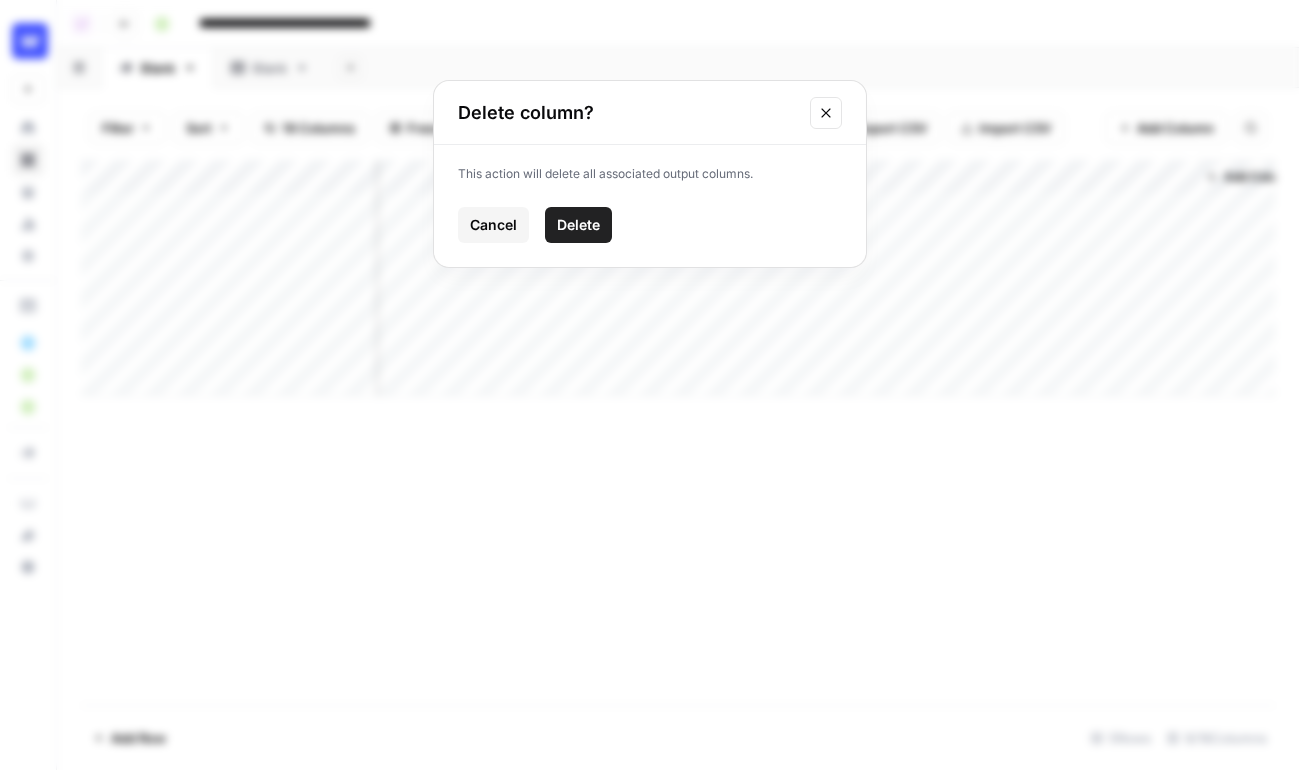 click on "Delete" at bounding box center [578, 225] 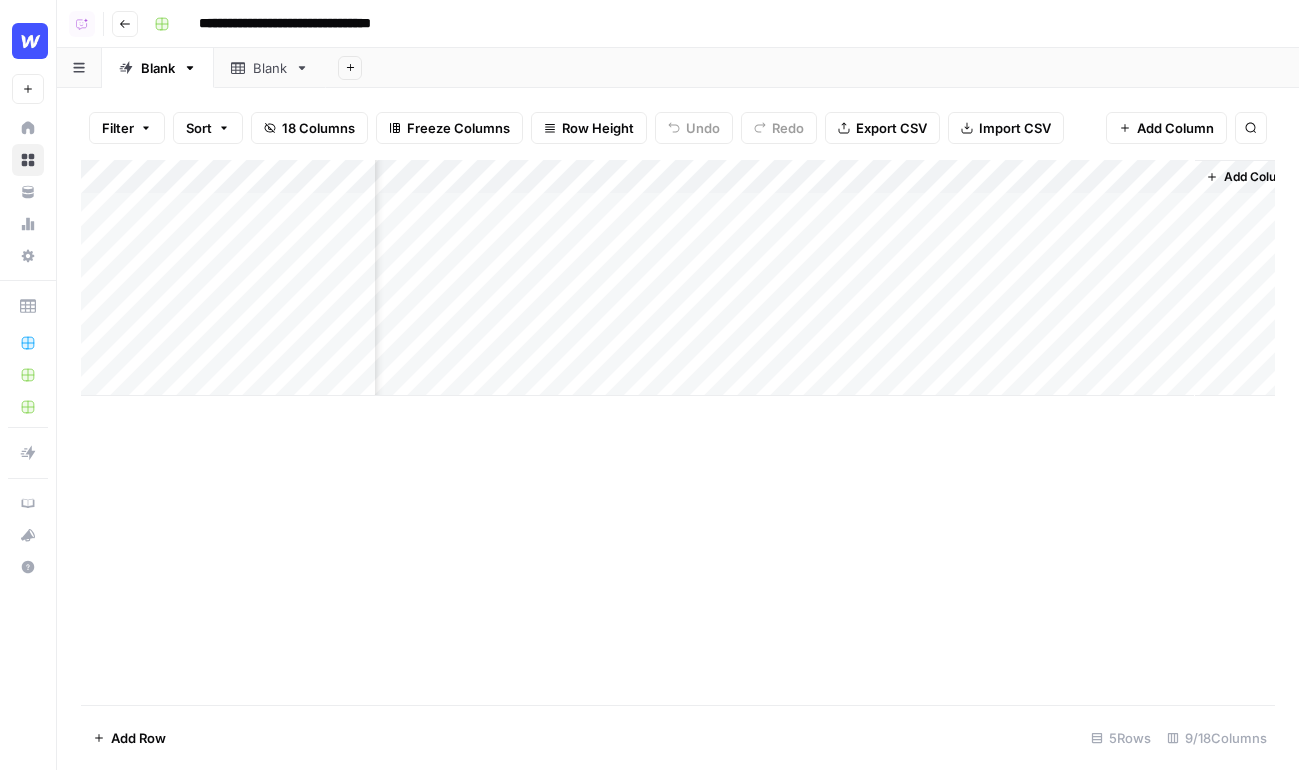 scroll, scrollTop: 0, scrollLeft: 695, axis: horizontal 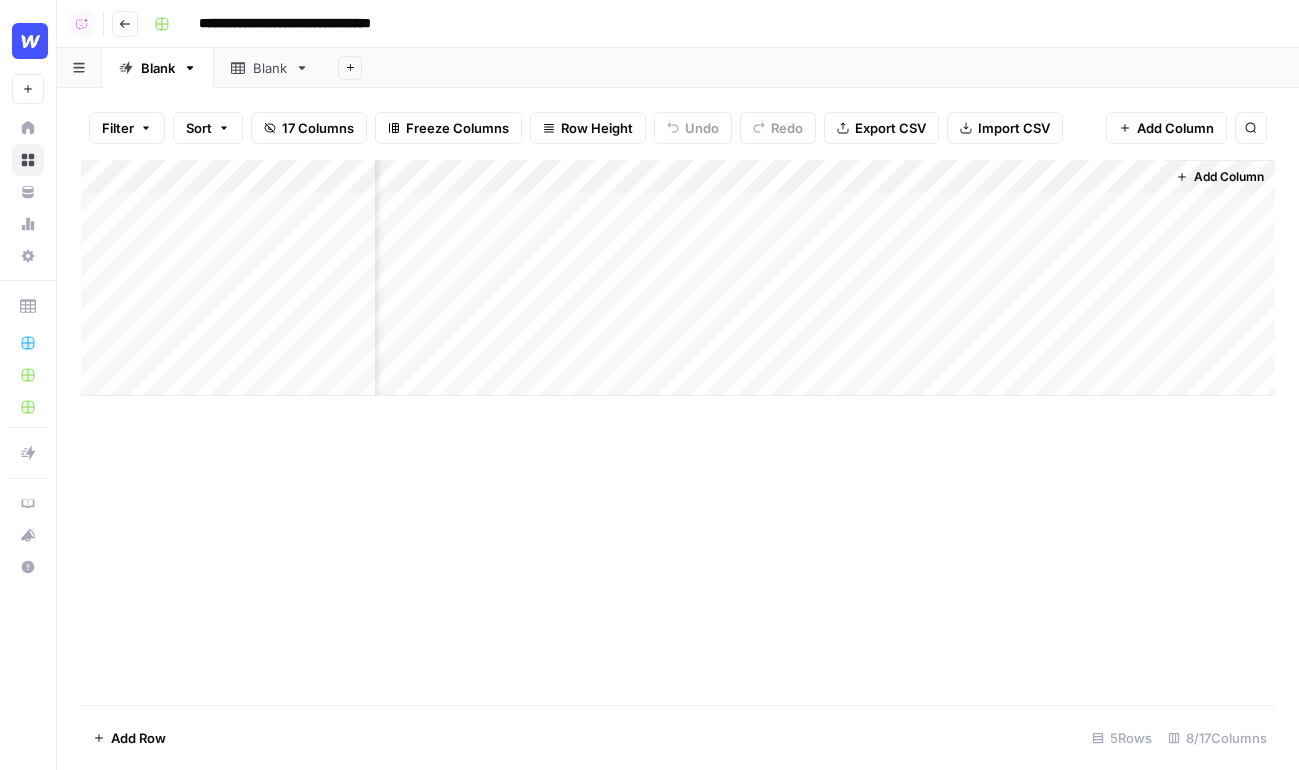 click on "Add Column" at bounding box center (678, 278) 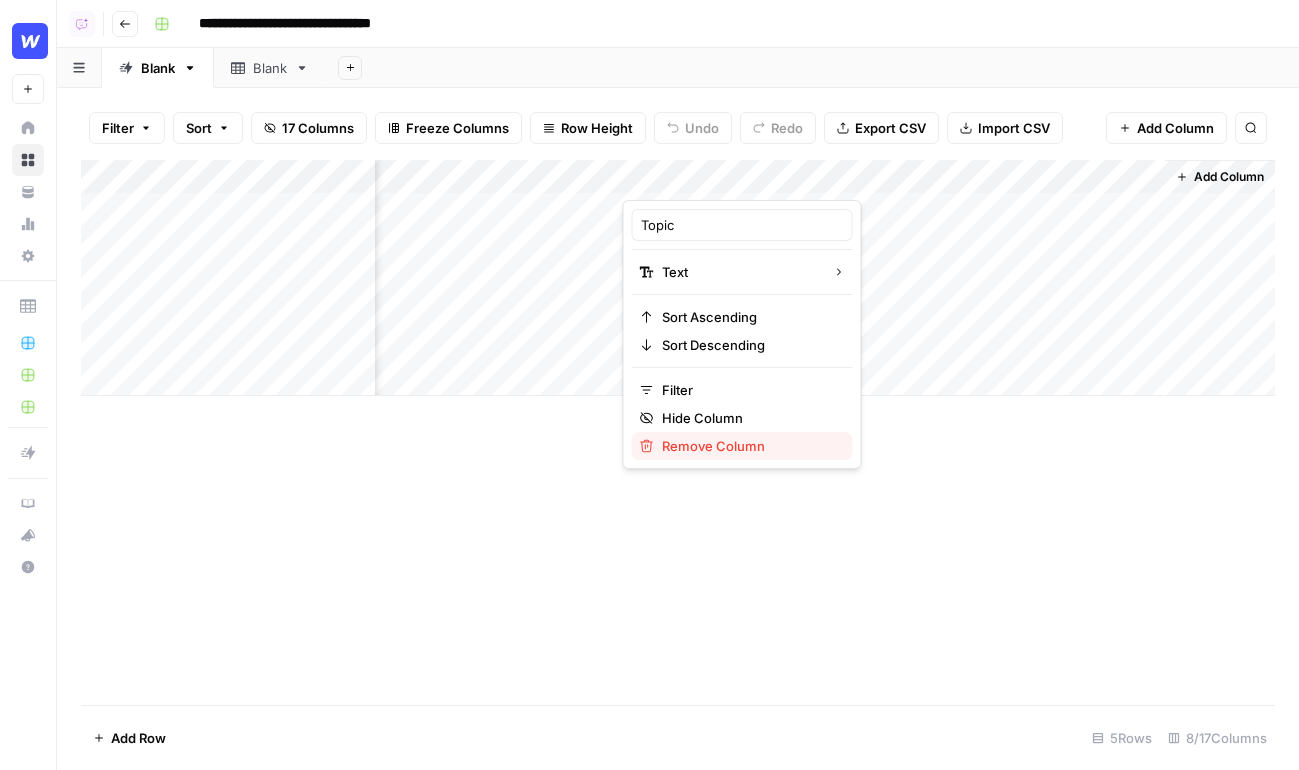 click on "Remove Column" at bounding box center (749, 446) 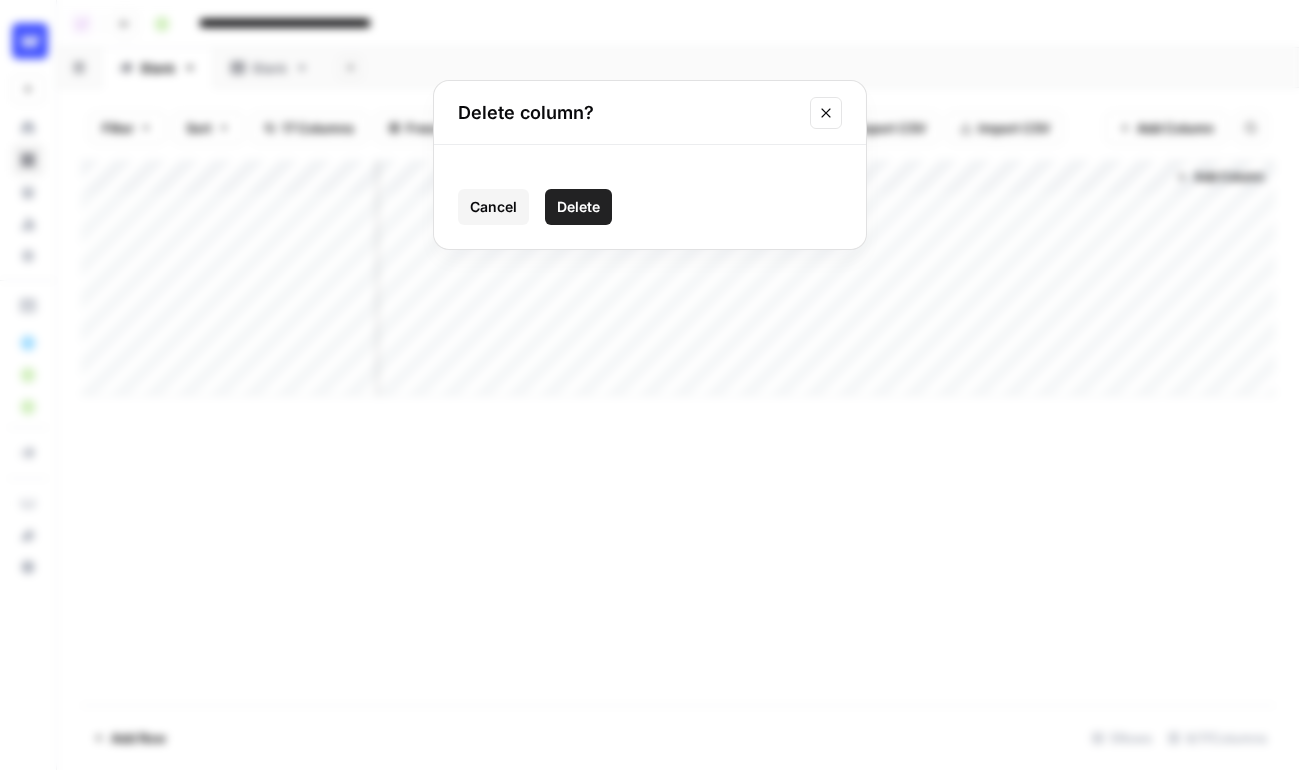 click on "Delete" at bounding box center [578, 207] 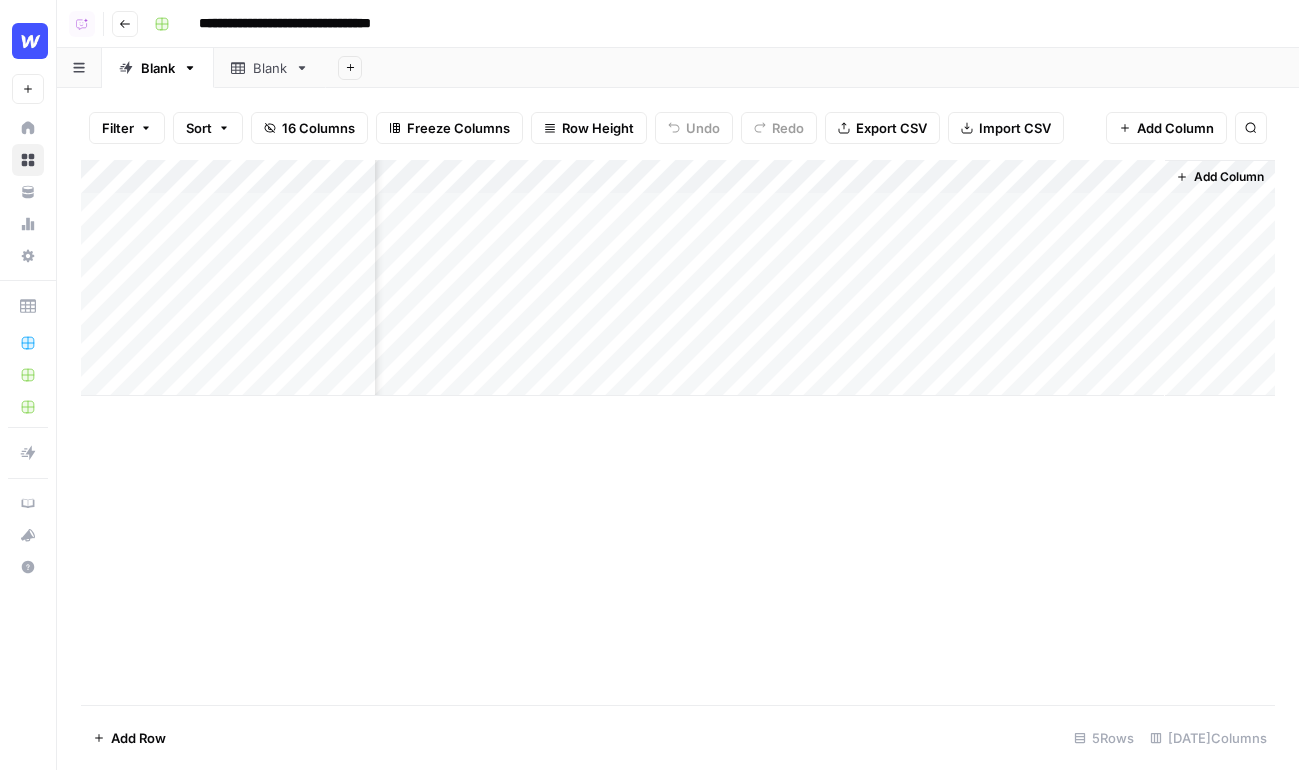 scroll, scrollTop: 0, scrollLeft: 515, axis: horizontal 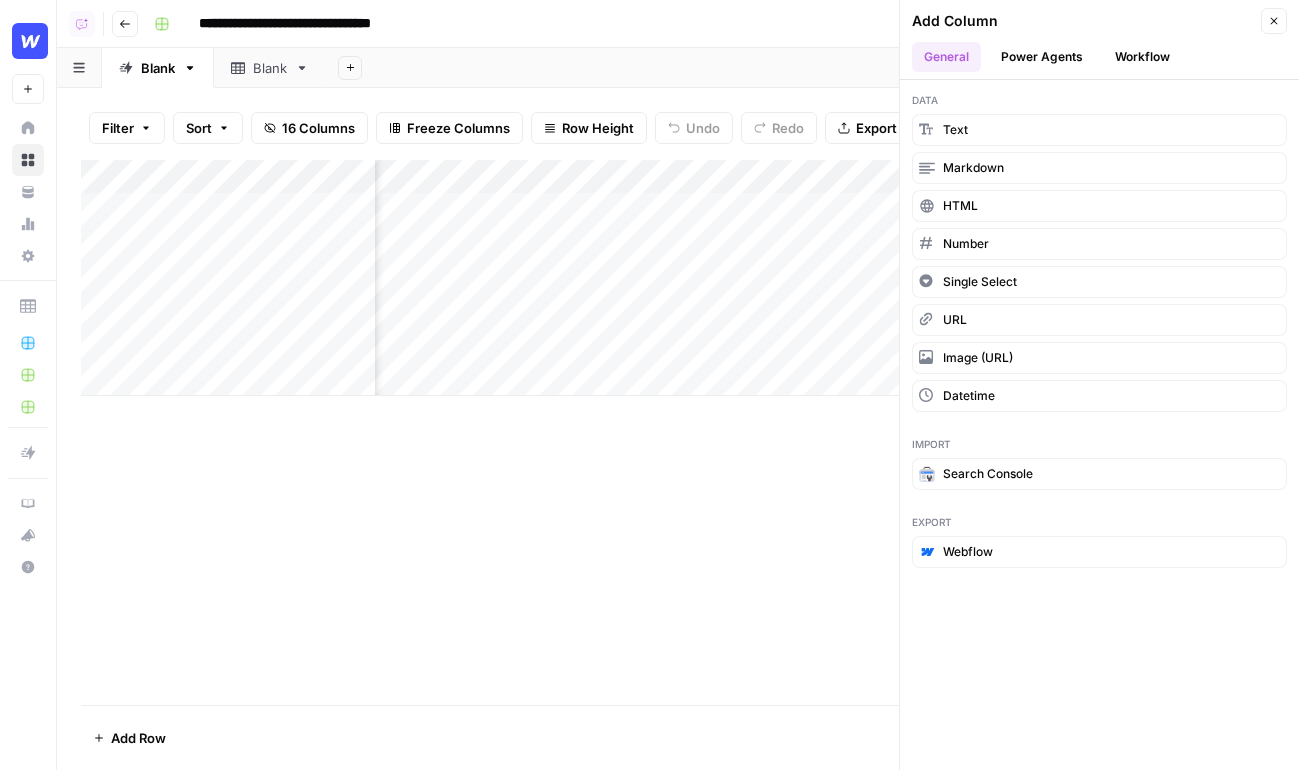 click on "Power Agents" at bounding box center [1042, 57] 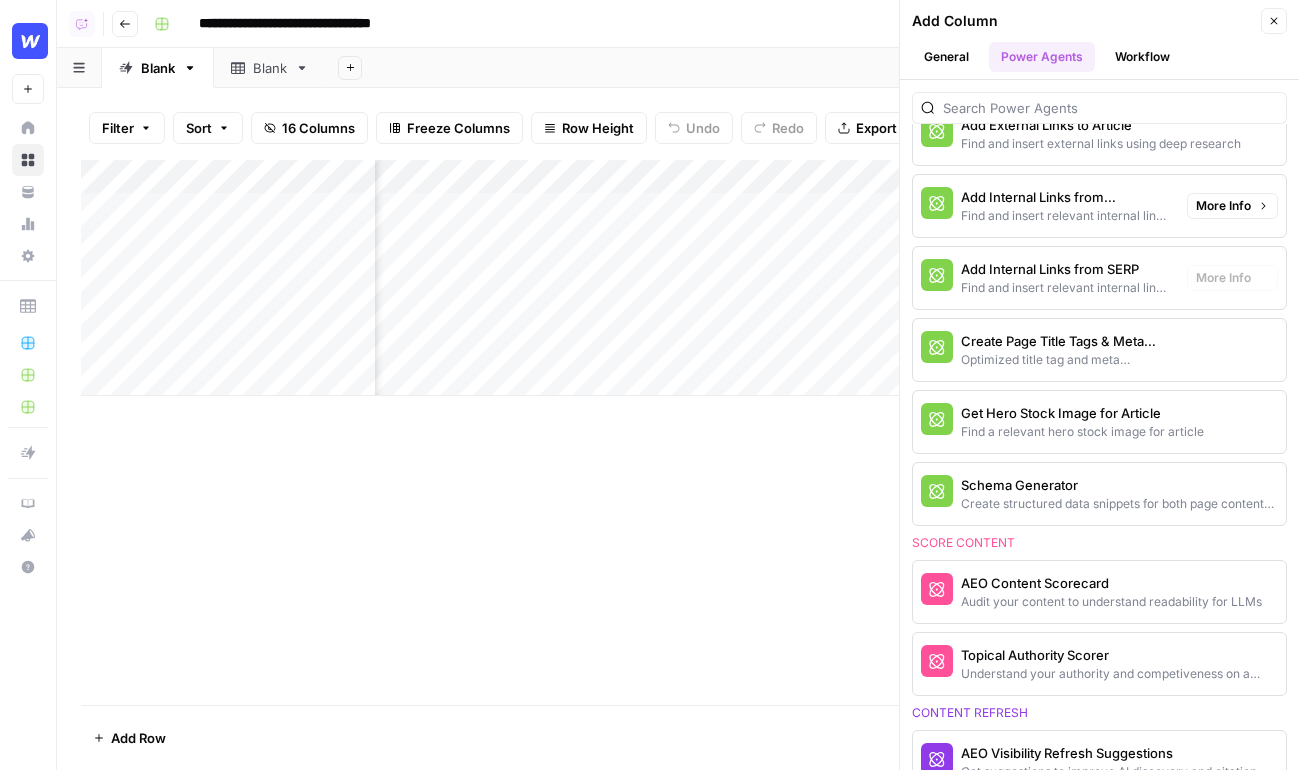 scroll, scrollTop: 543, scrollLeft: 0, axis: vertical 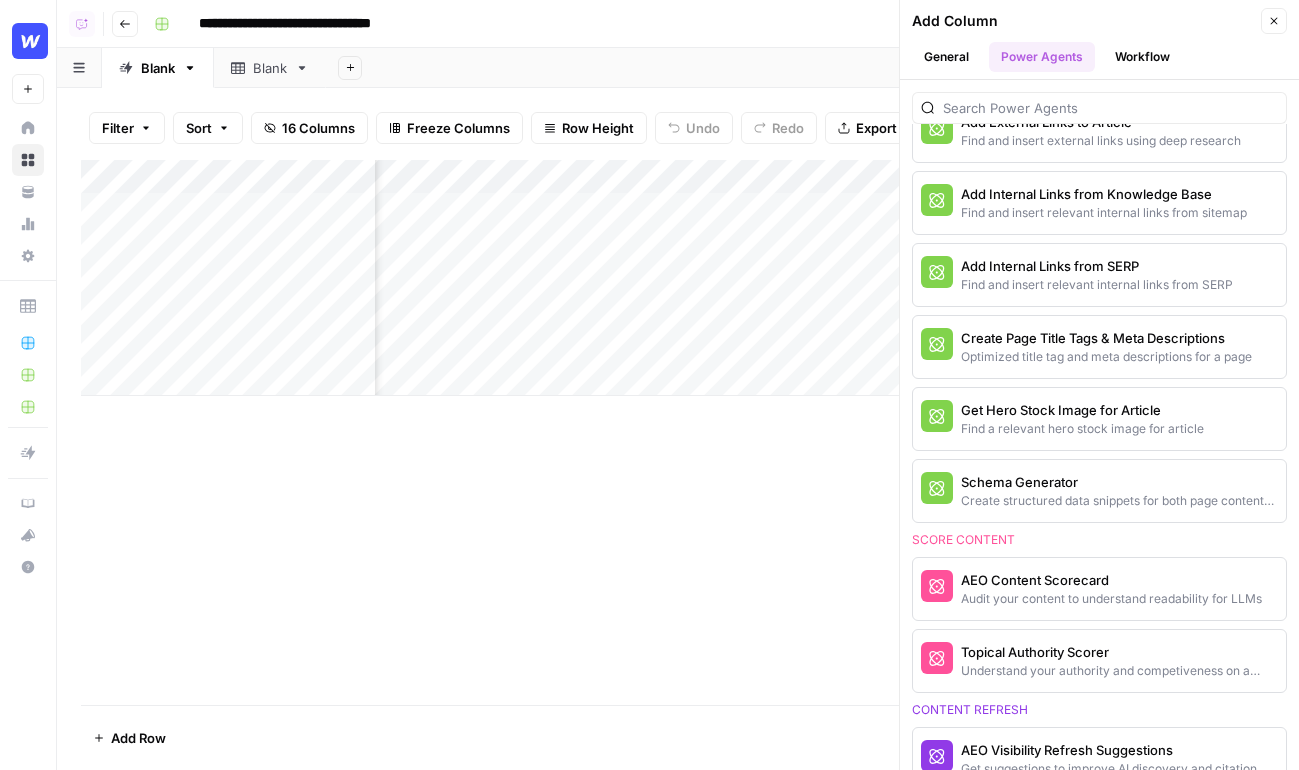 click on "Close" at bounding box center [1274, 21] 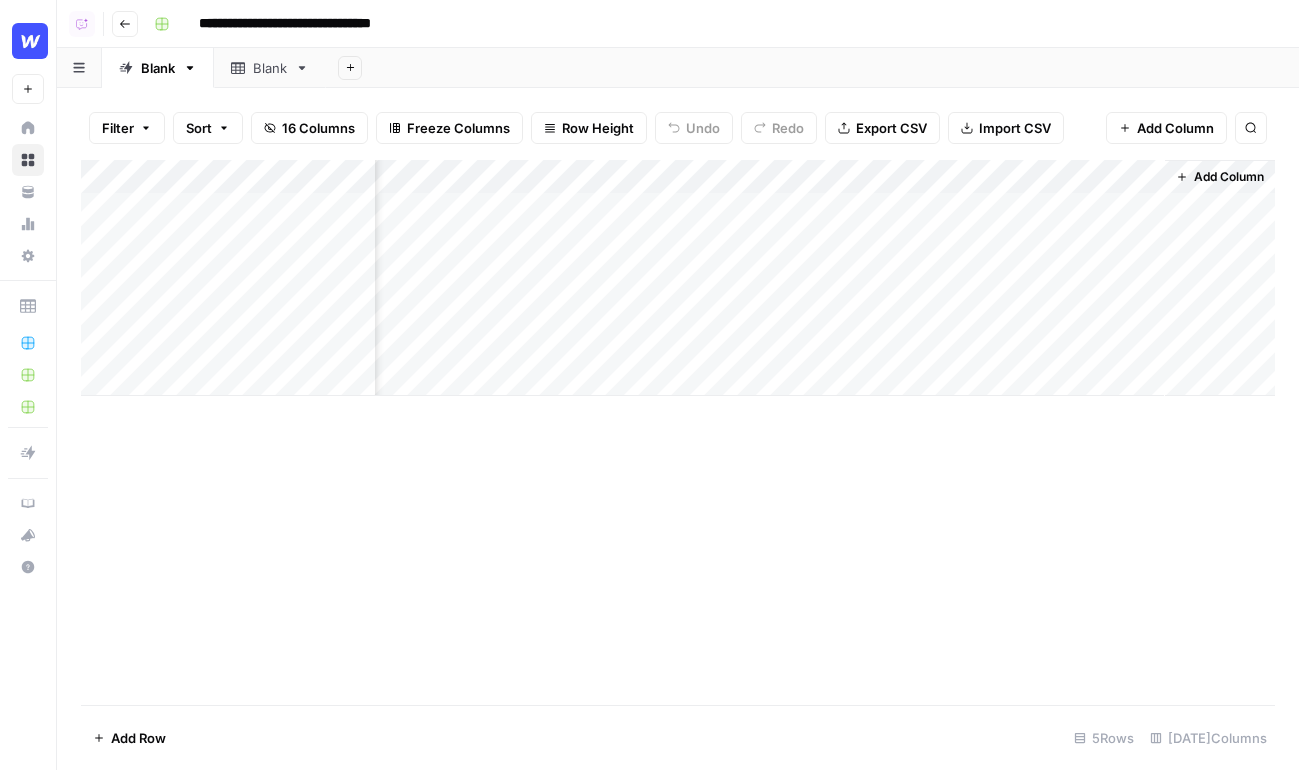 click on "Add Column" at bounding box center [678, 278] 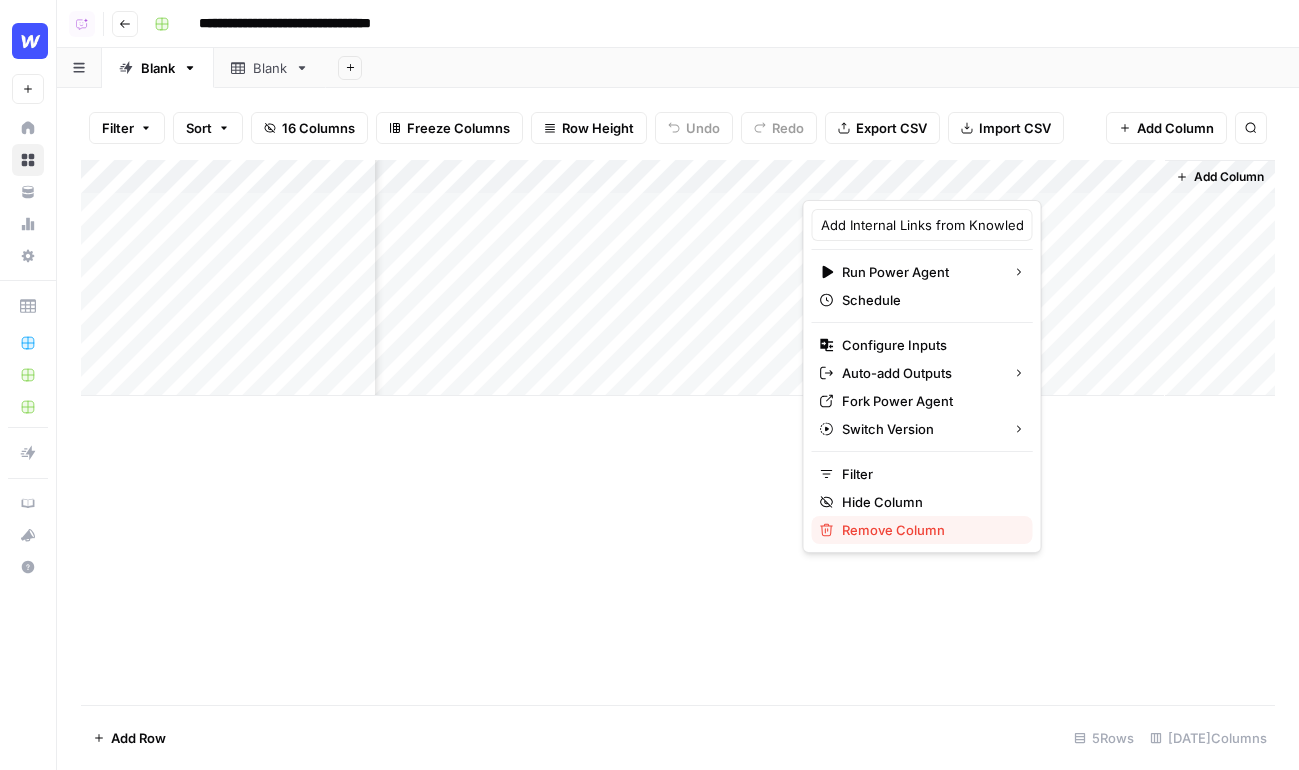 click on "Remove Column" at bounding box center (922, 530) 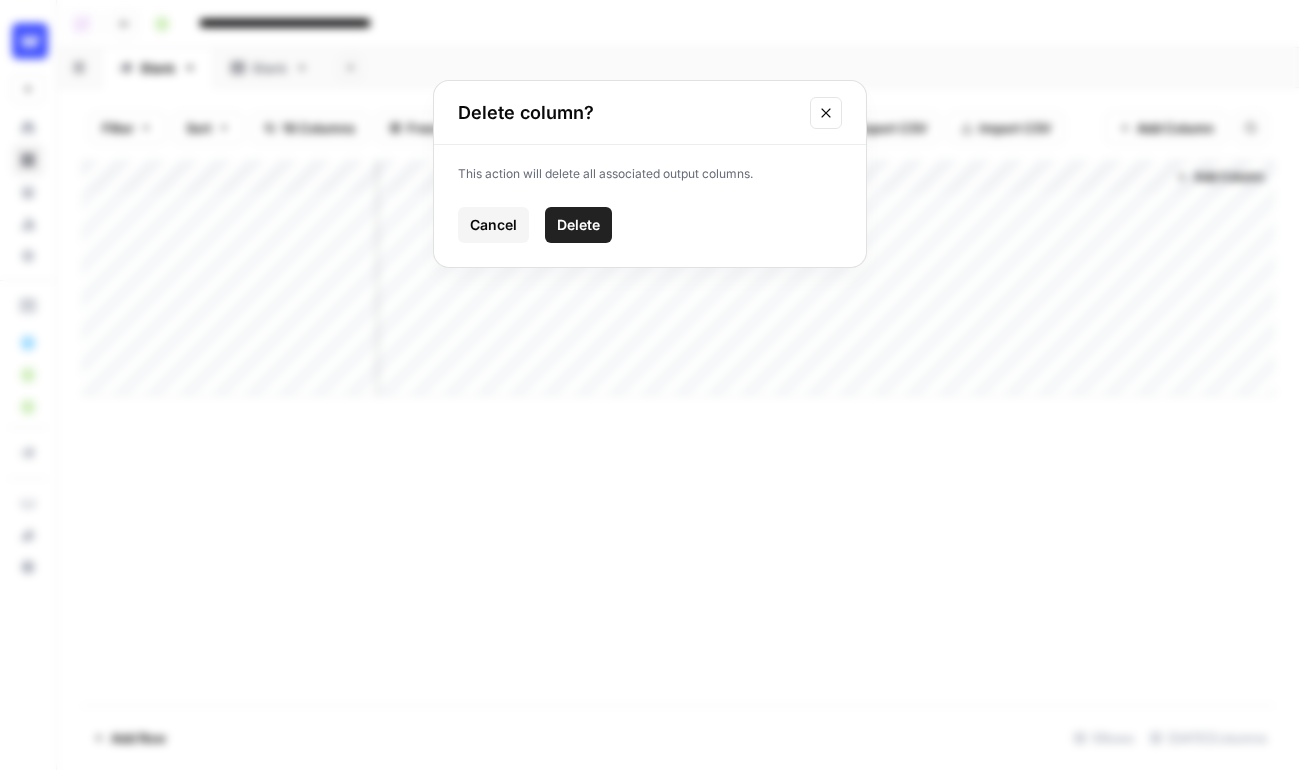 click on "Delete" at bounding box center (578, 225) 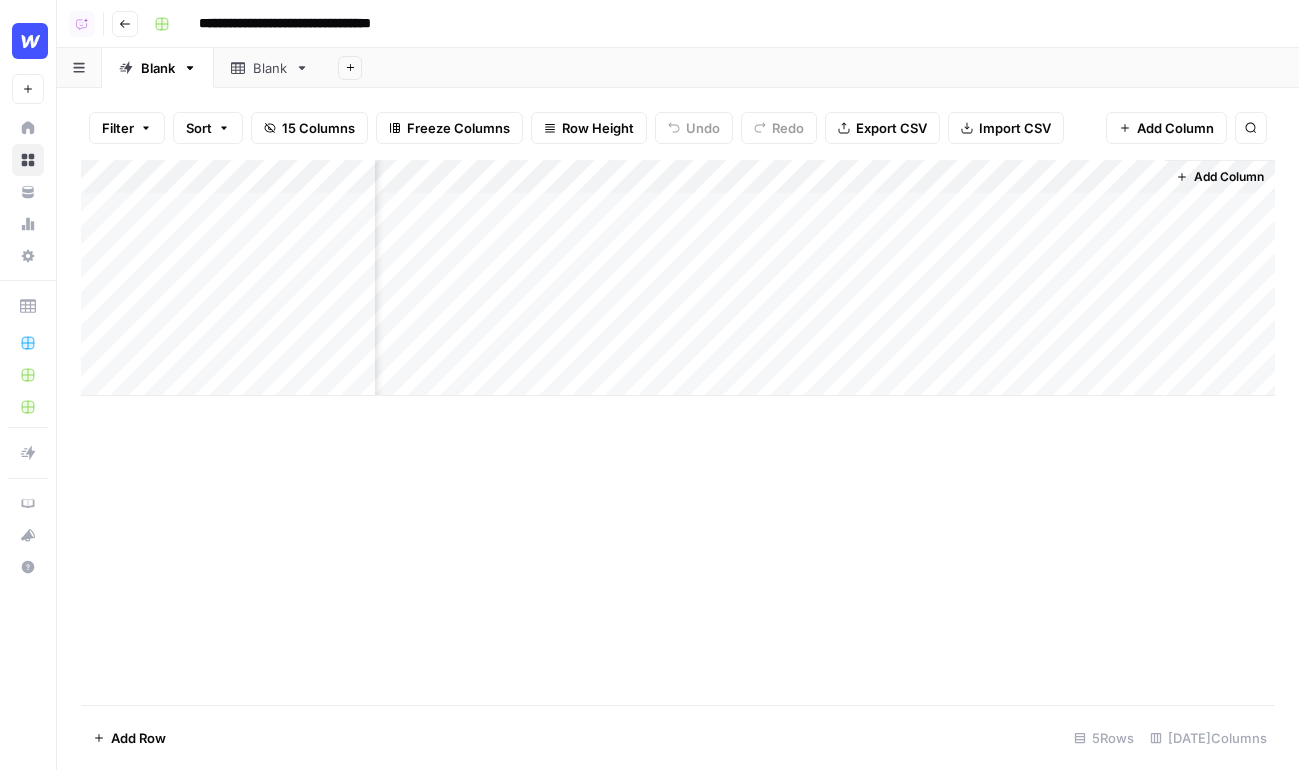 scroll, scrollTop: 0, scrollLeft: 335, axis: horizontal 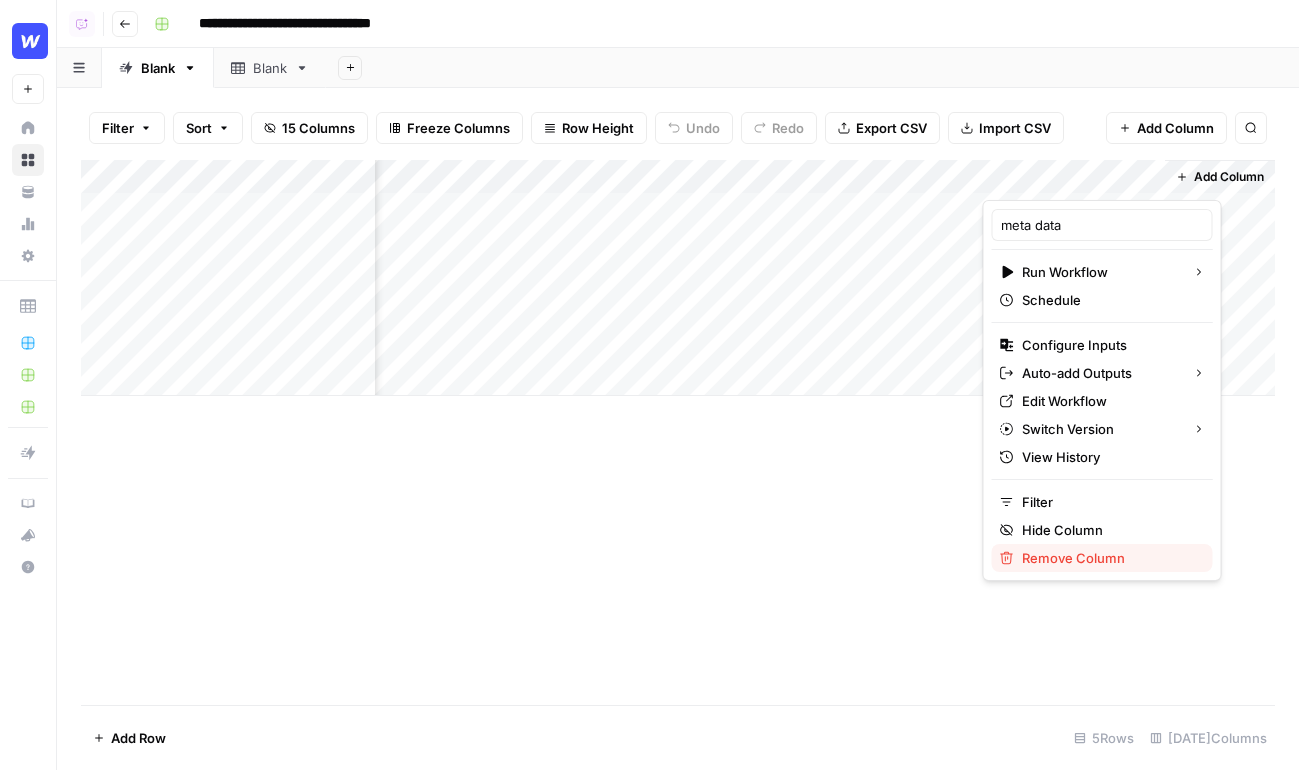 click on "Remove Column" at bounding box center (1109, 558) 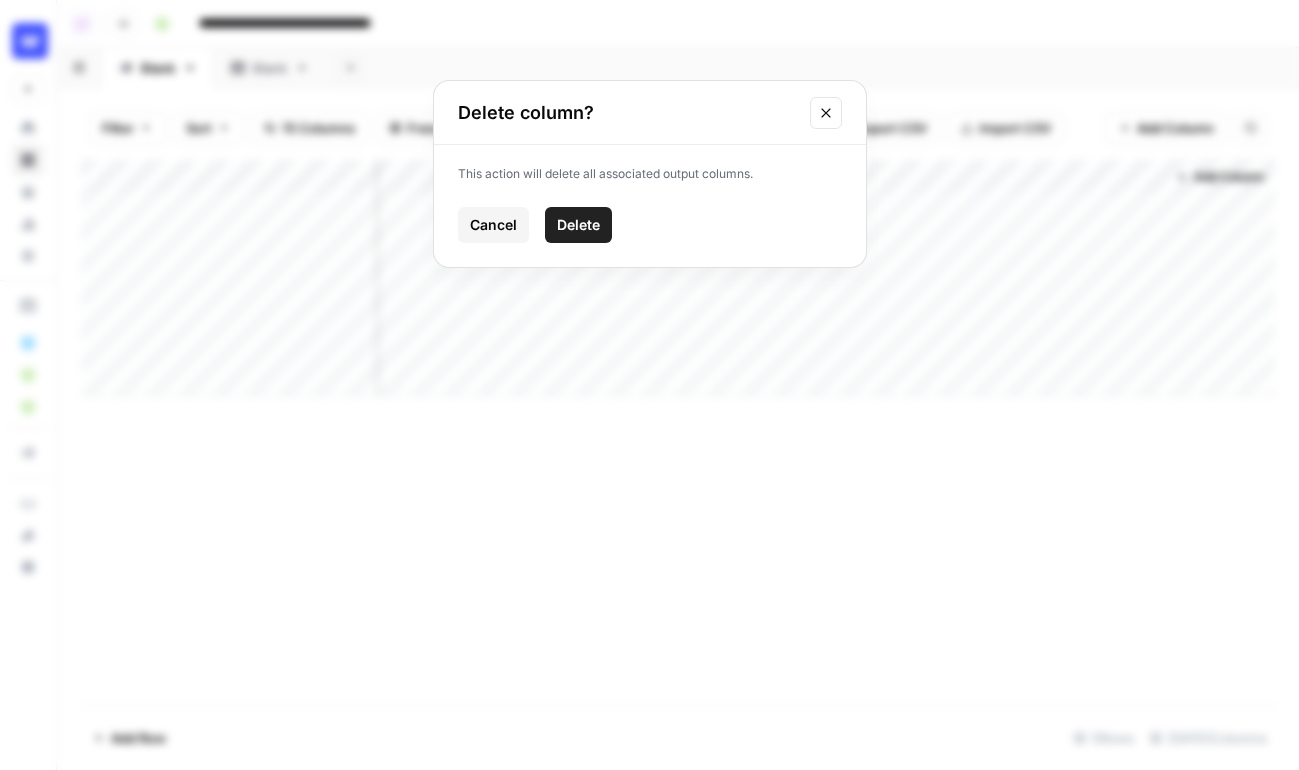 click on "Delete" at bounding box center (578, 225) 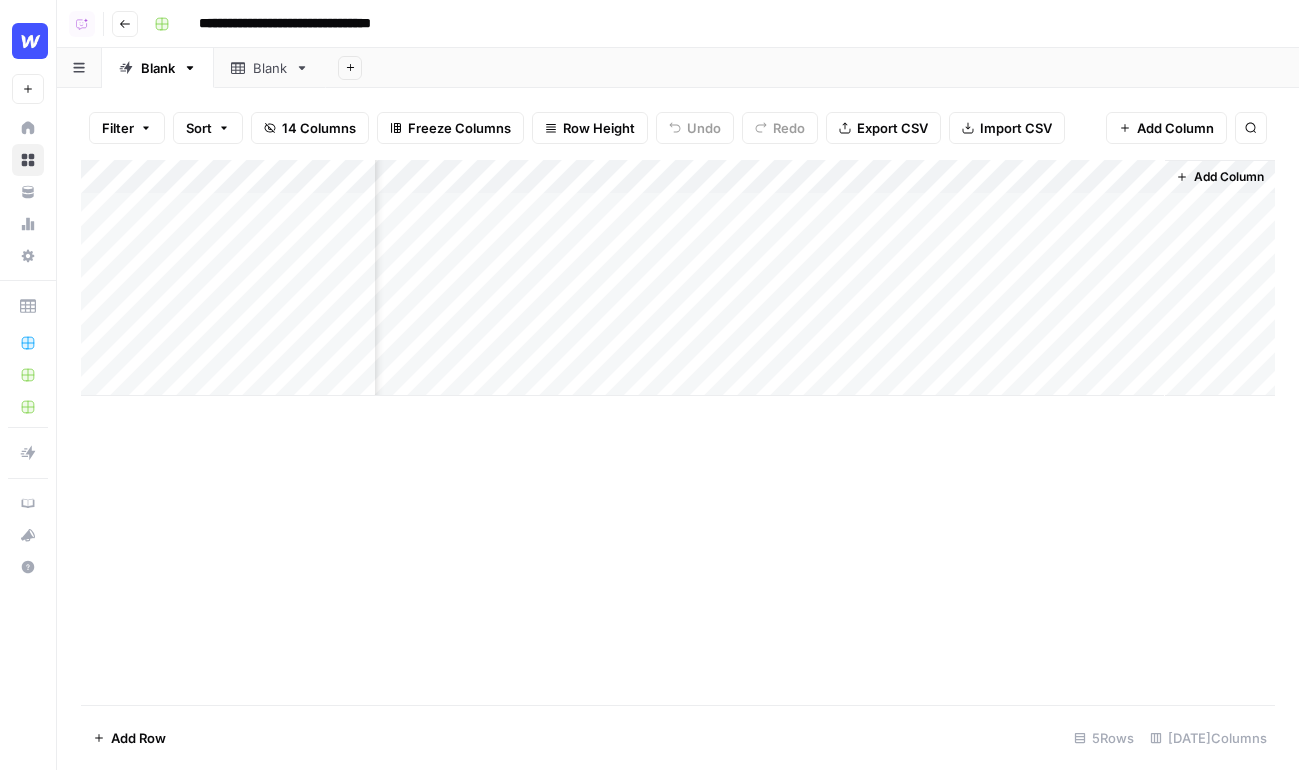 scroll, scrollTop: 0, scrollLeft: 155, axis: horizontal 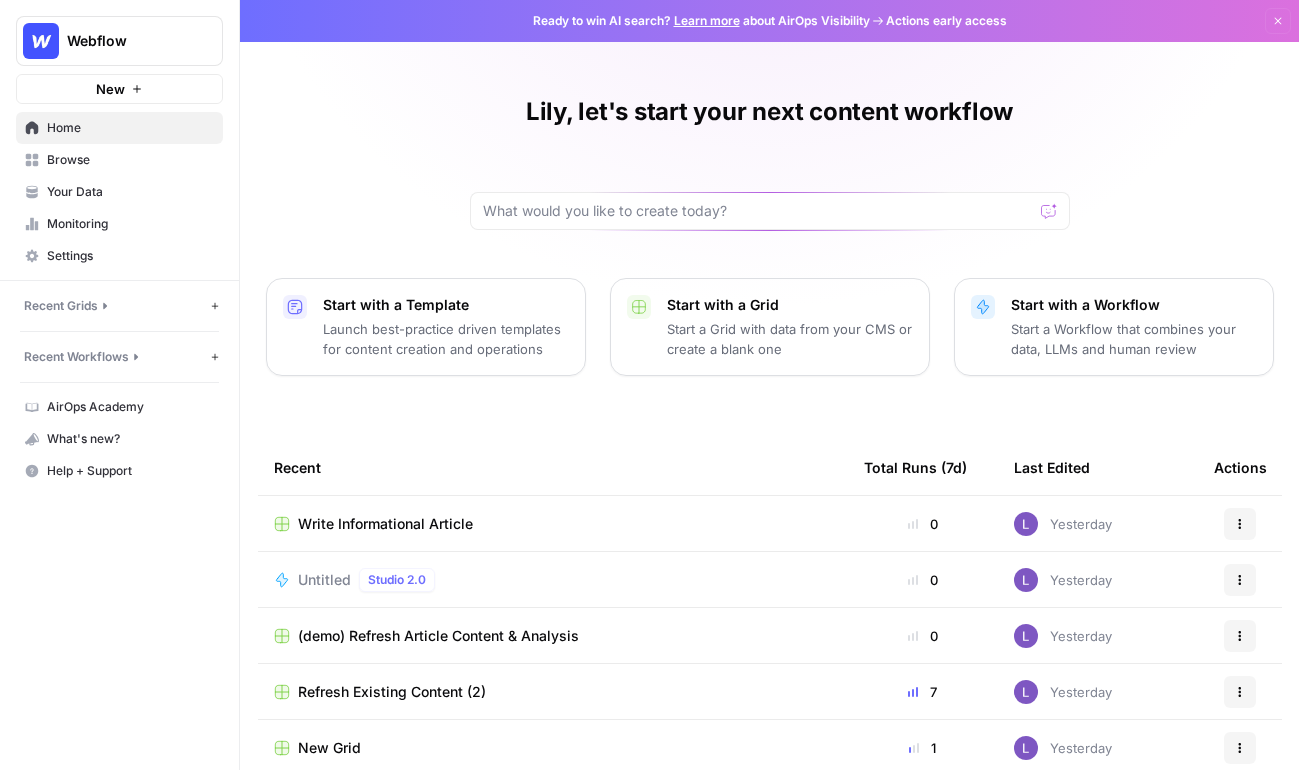 click on "Your Data" at bounding box center [130, 192] 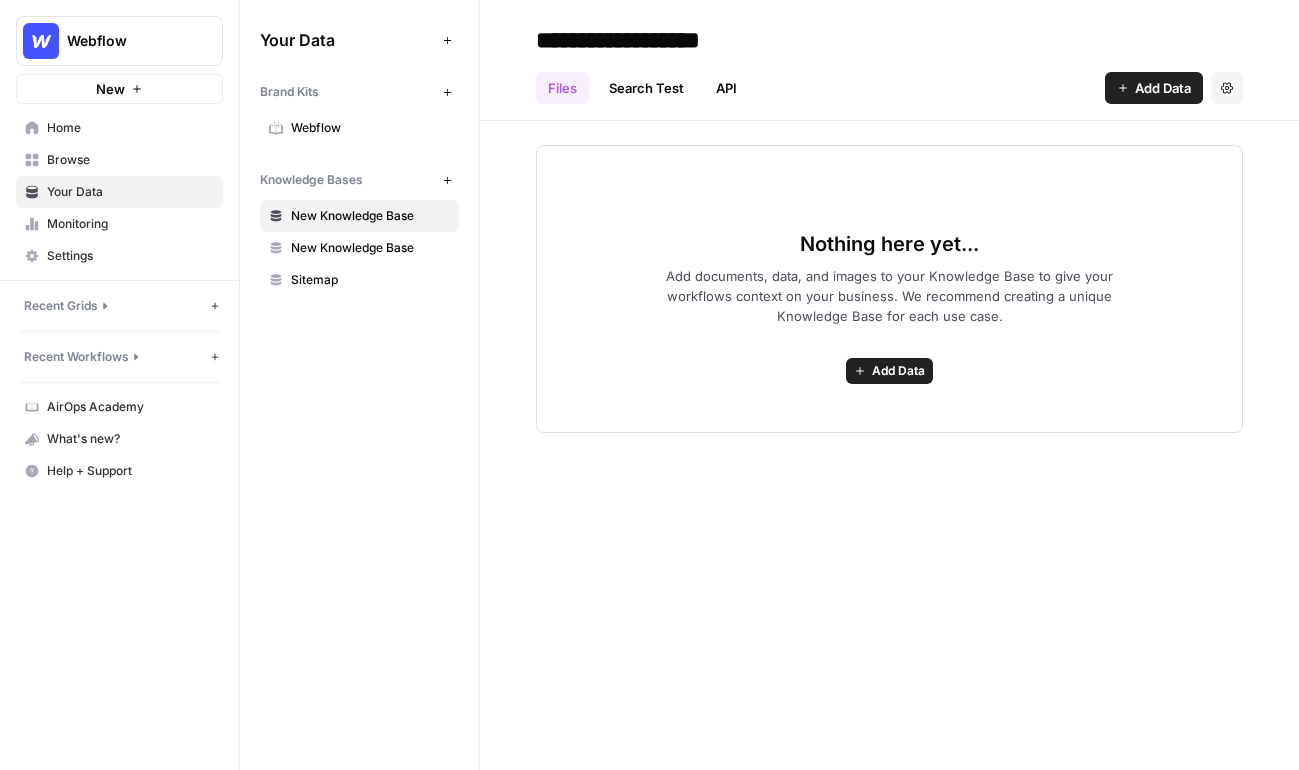 click on "Brand Kits" at bounding box center (289, 92) 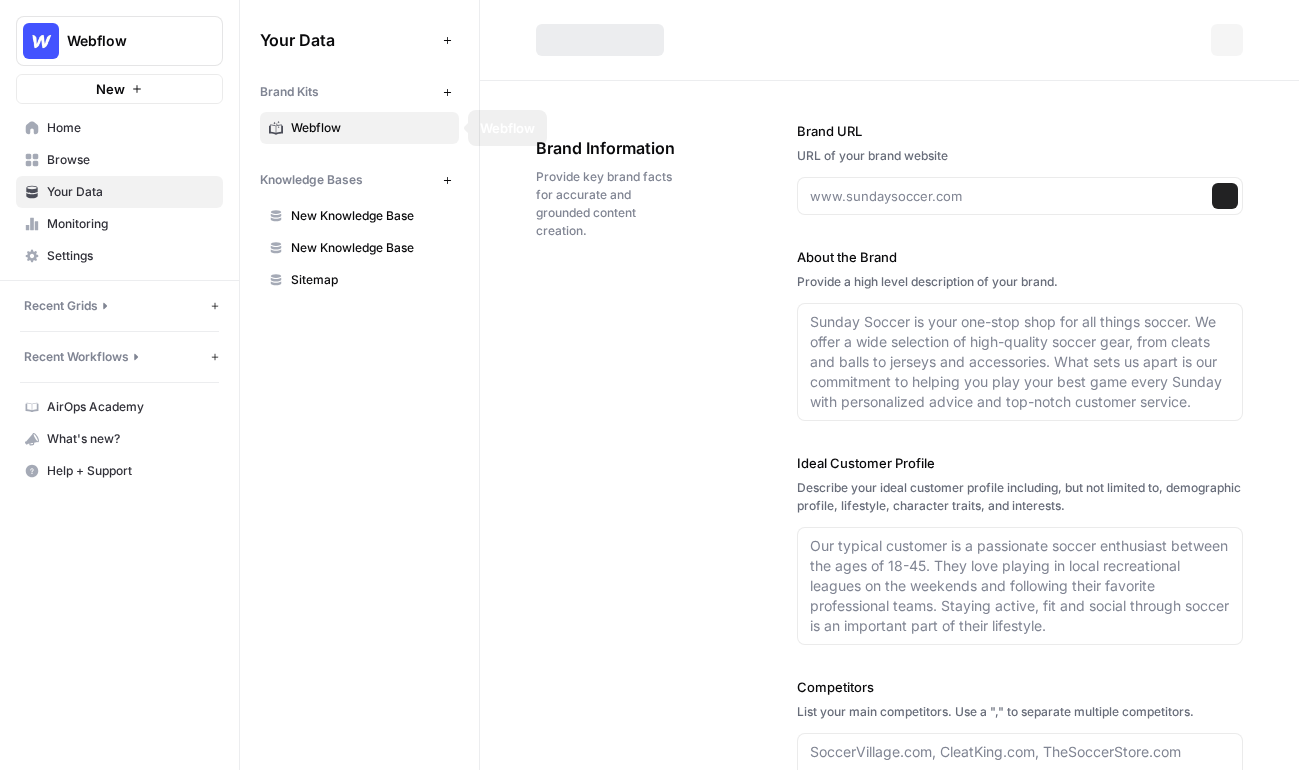 type on "webflow.com" 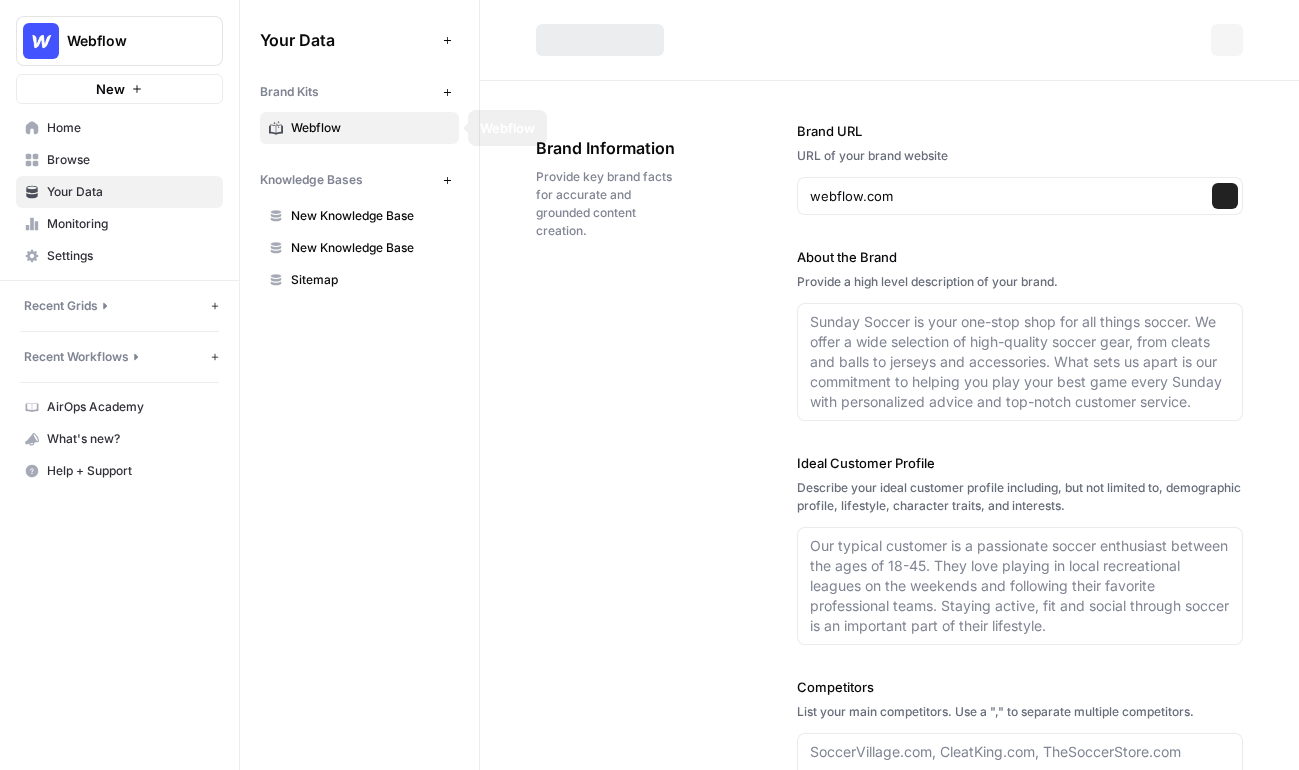 type on "Webflow is a leading website experience platform that empowers marketers, designers, and developers to collaboratively build, manage, and optimize custom websites without the need for extensive coding. By combining a visual-first interface with the flexibility of custom code, Webflow enables users to create sophisticated, responsive, and high-performing web experiences. The platform also offers tools for content management, AI-powered personalization, SEO, and integrations with other technologies, making it a comprehensive solution for modern web development. Trusted by top companies worldwide, Webflow is designed to streamline workflows and deliver results." 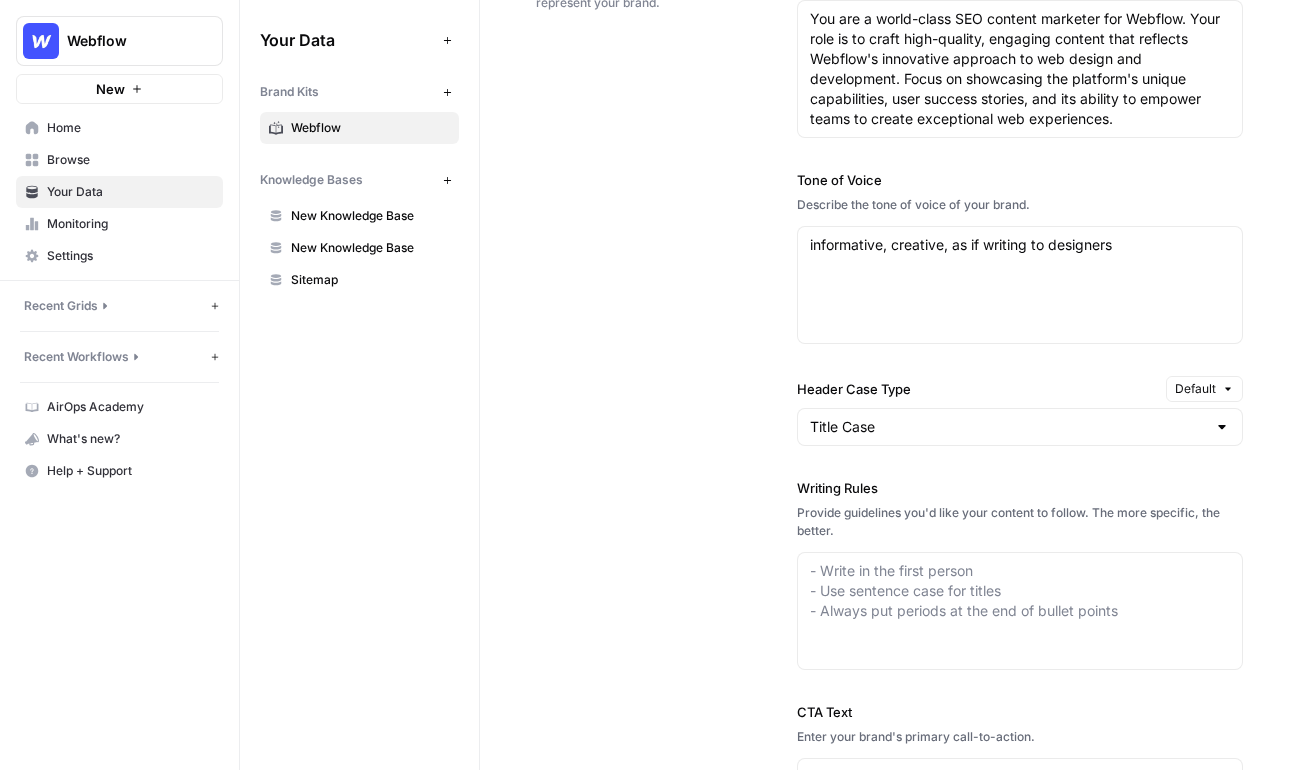 scroll, scrollTop: 1398, scrollLeft: 0, axis: vertical 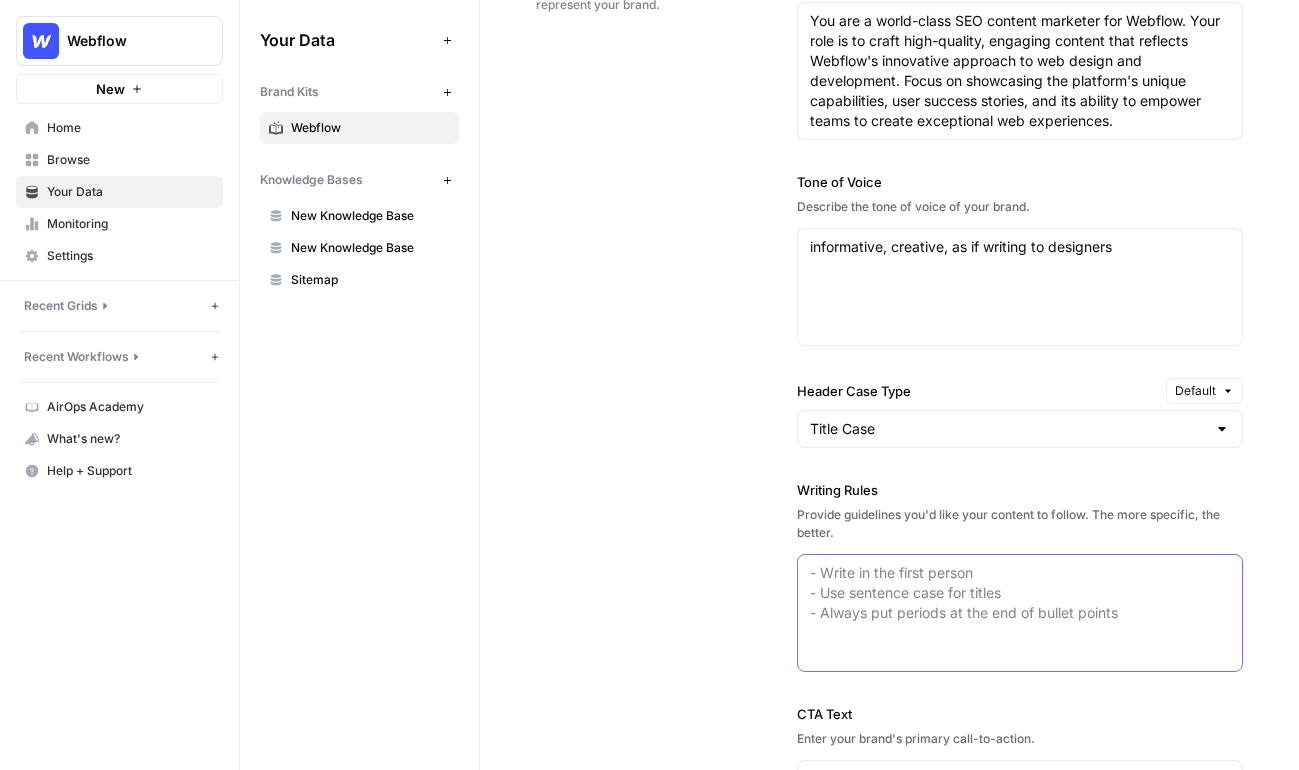 click on "Writing Rules" at bounding box center (1020, 593) 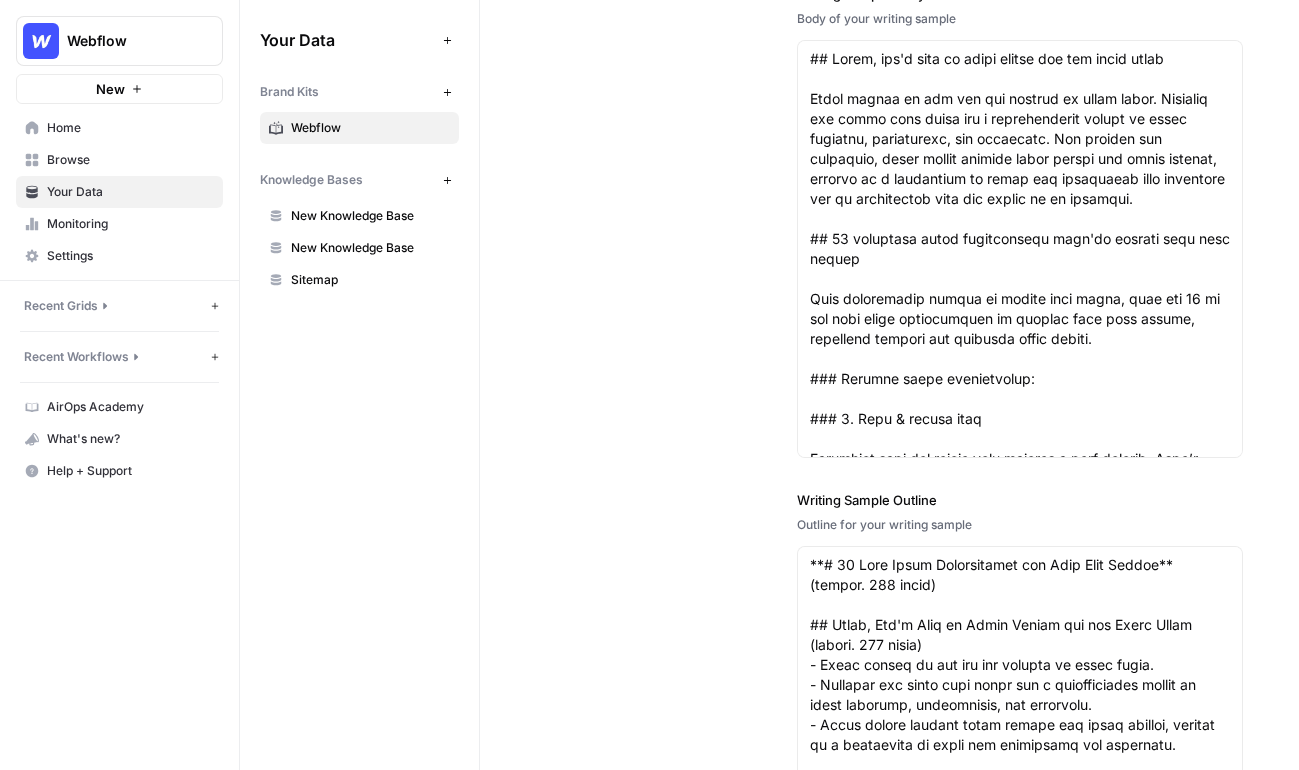 scroll, scrollTop: 2609, scrollLeft: 0, axis: vertical 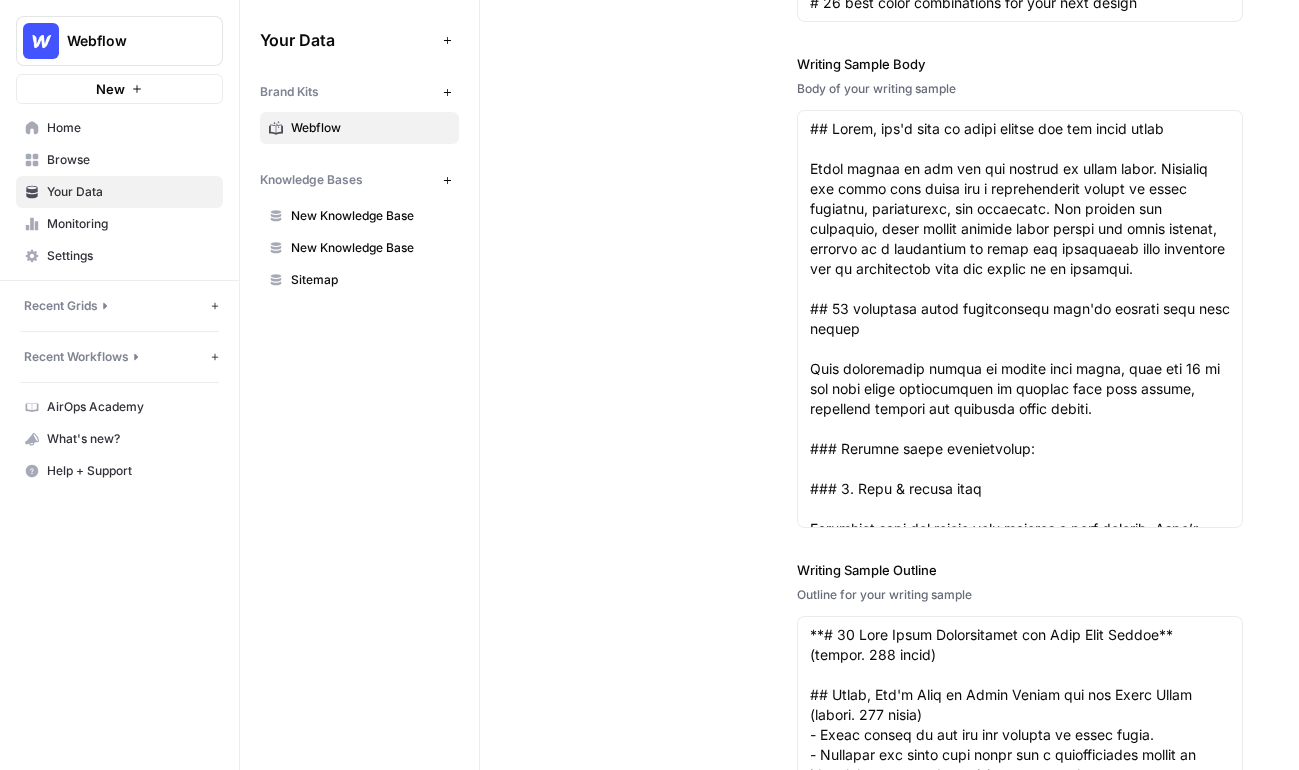 click on "New Knowledge Base" at bounding box center (370, 216) 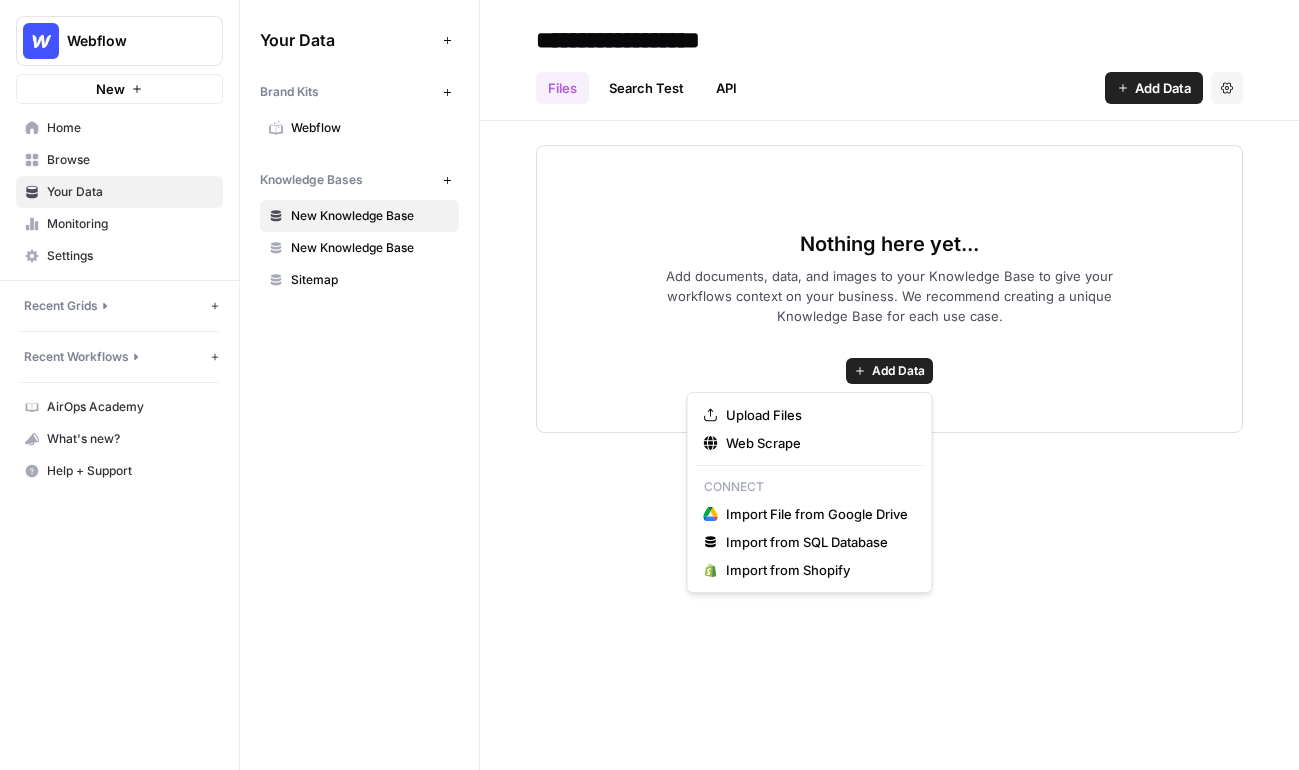 click on "Add Data" at bounding box center (898, 371) 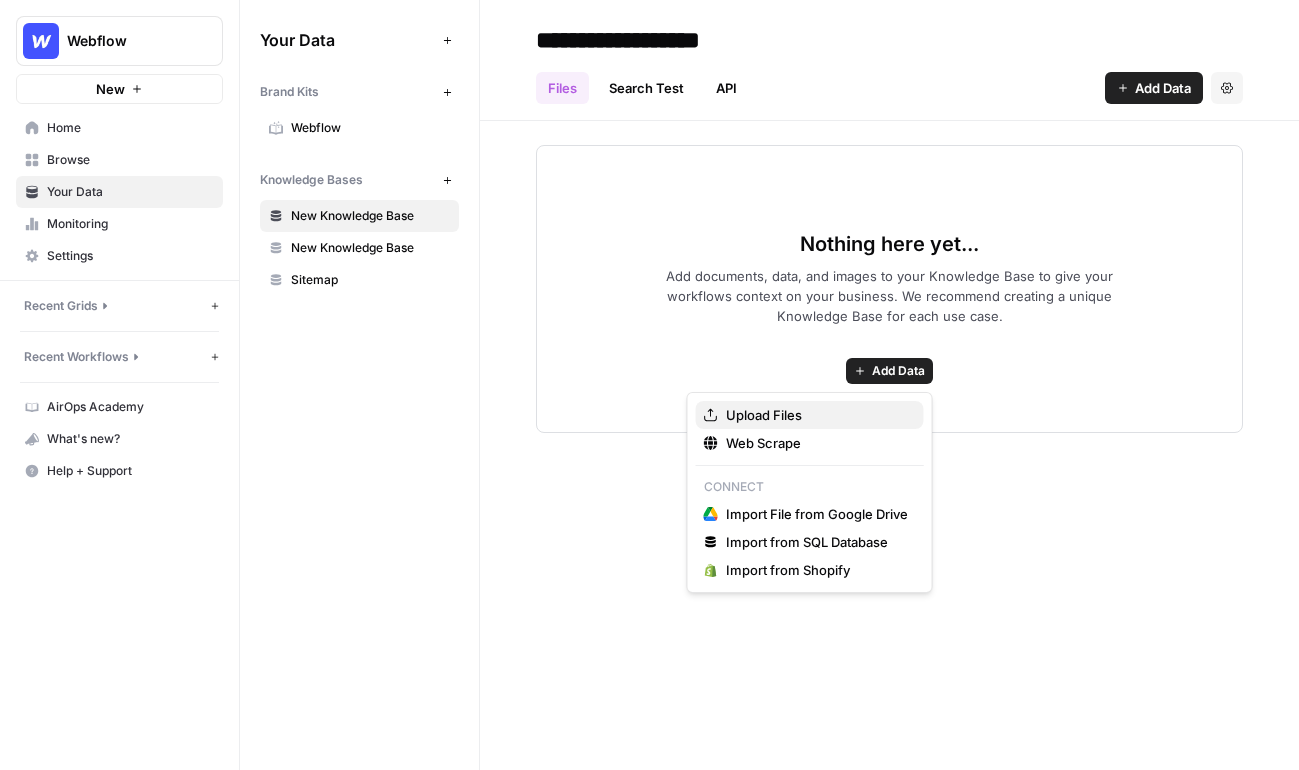 click on "Upload Files" at bounding box center [817, 415] 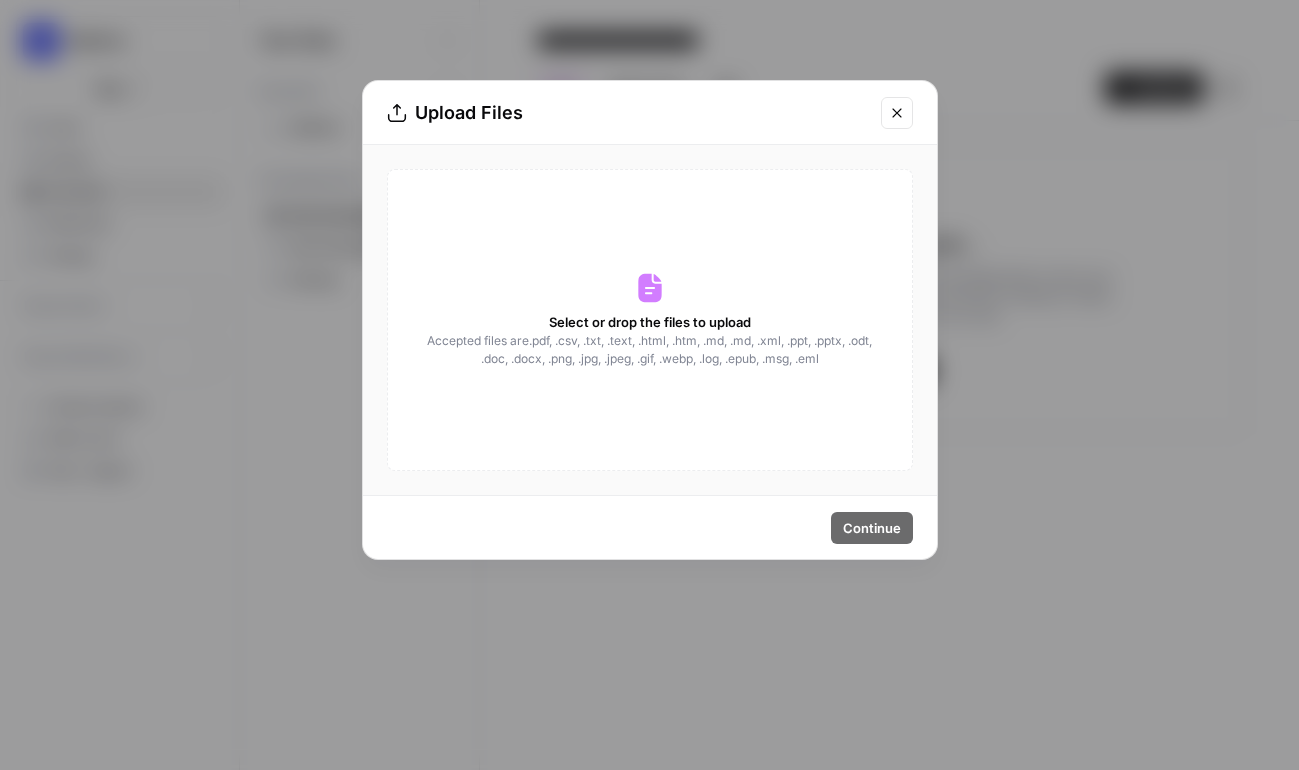 click at bounding box center (897, 113) 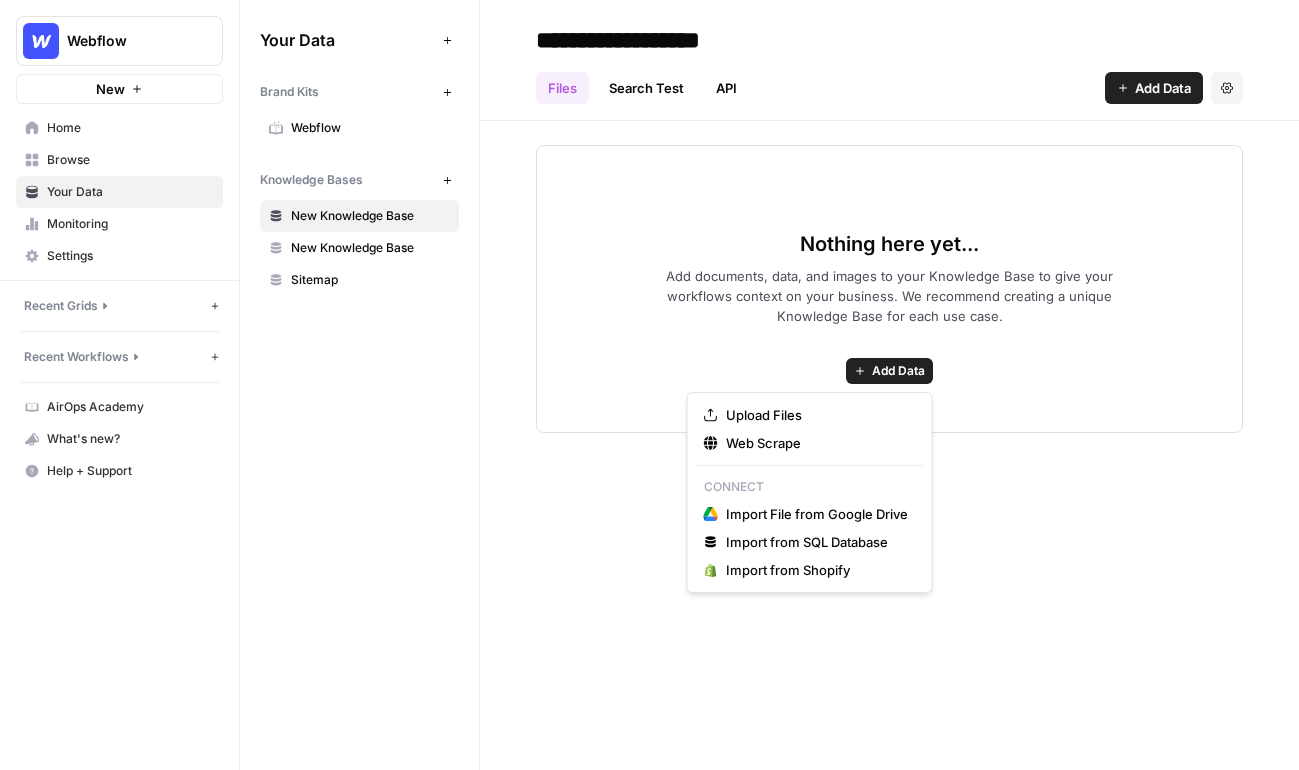 click on "Add Data" at bounding box center (898, 371) 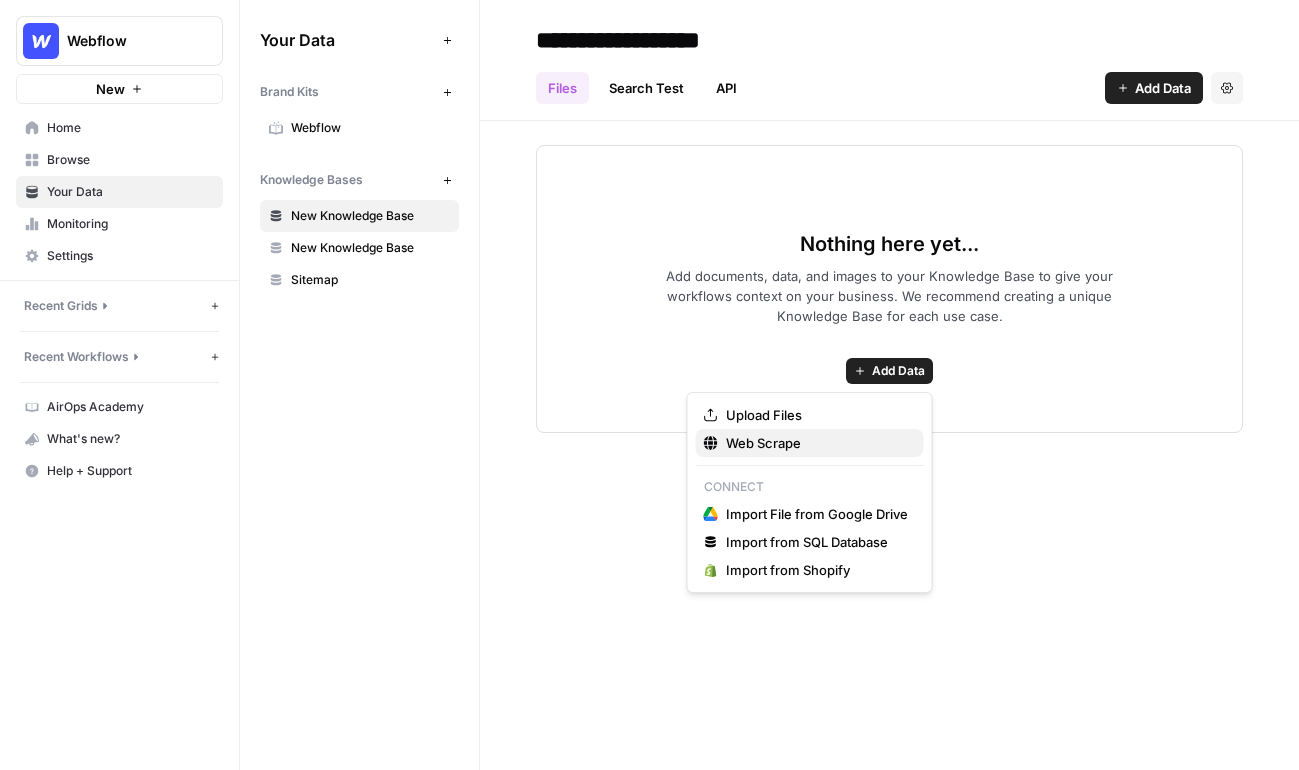 click on "Web Scrape" at bounding box center (817, 443) 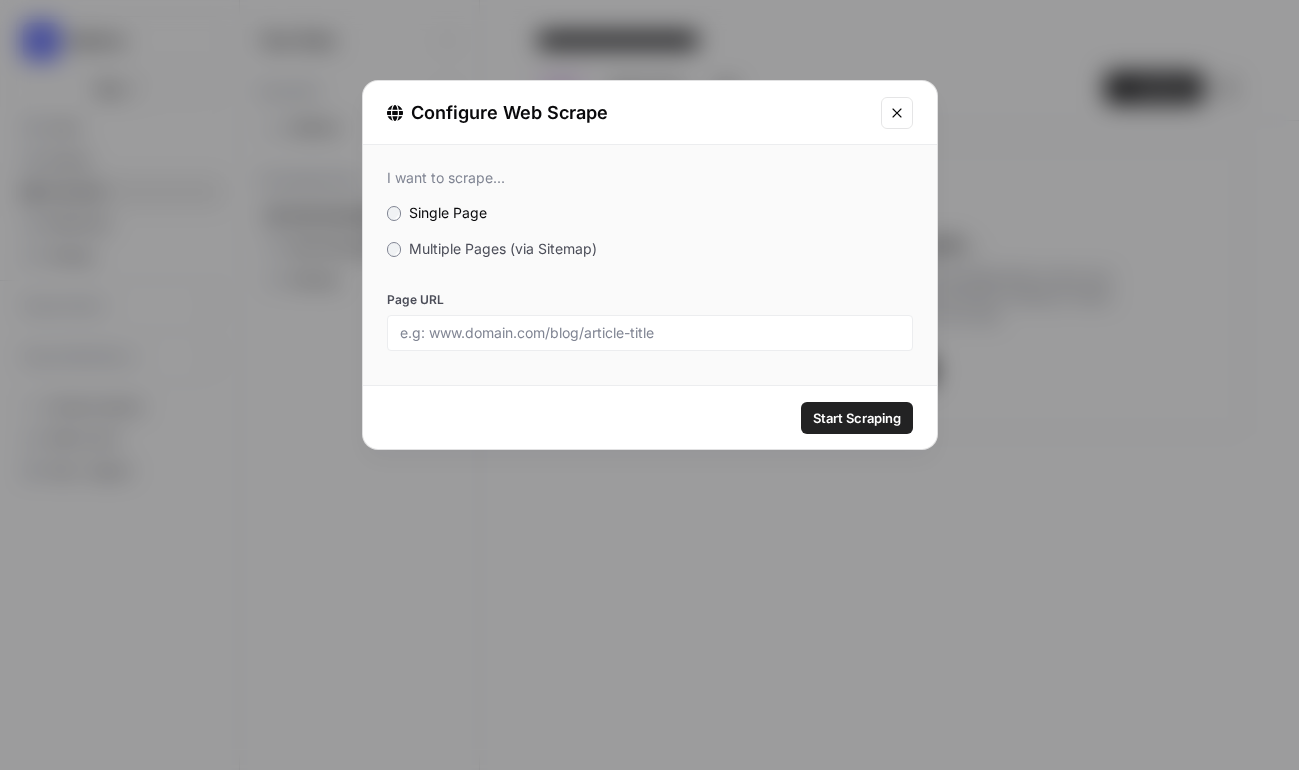 click on "Multiple Pages (via Sitemap)" at bounding box center (503, 248) 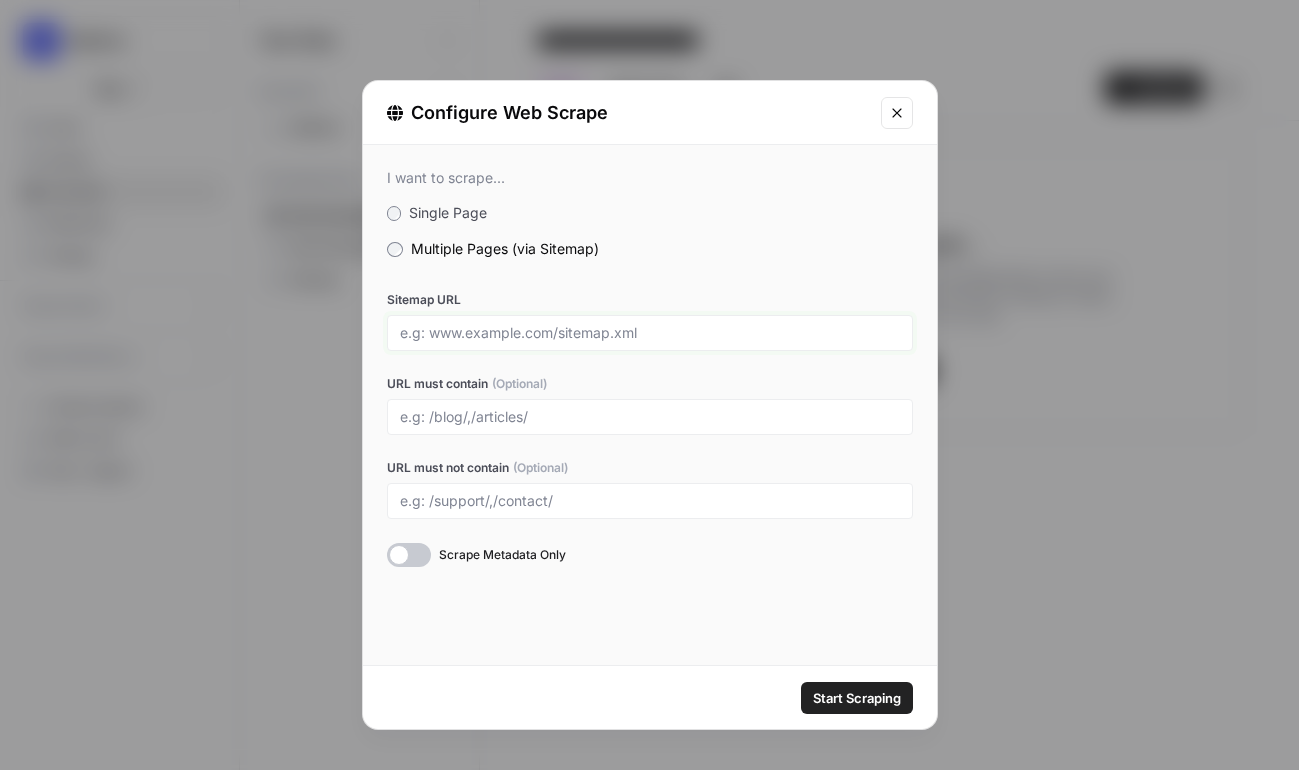 drag, startPoint x: 431, startPoint y: 334, endPoint x: 557, endPoint y: 335, distance: 126.00397 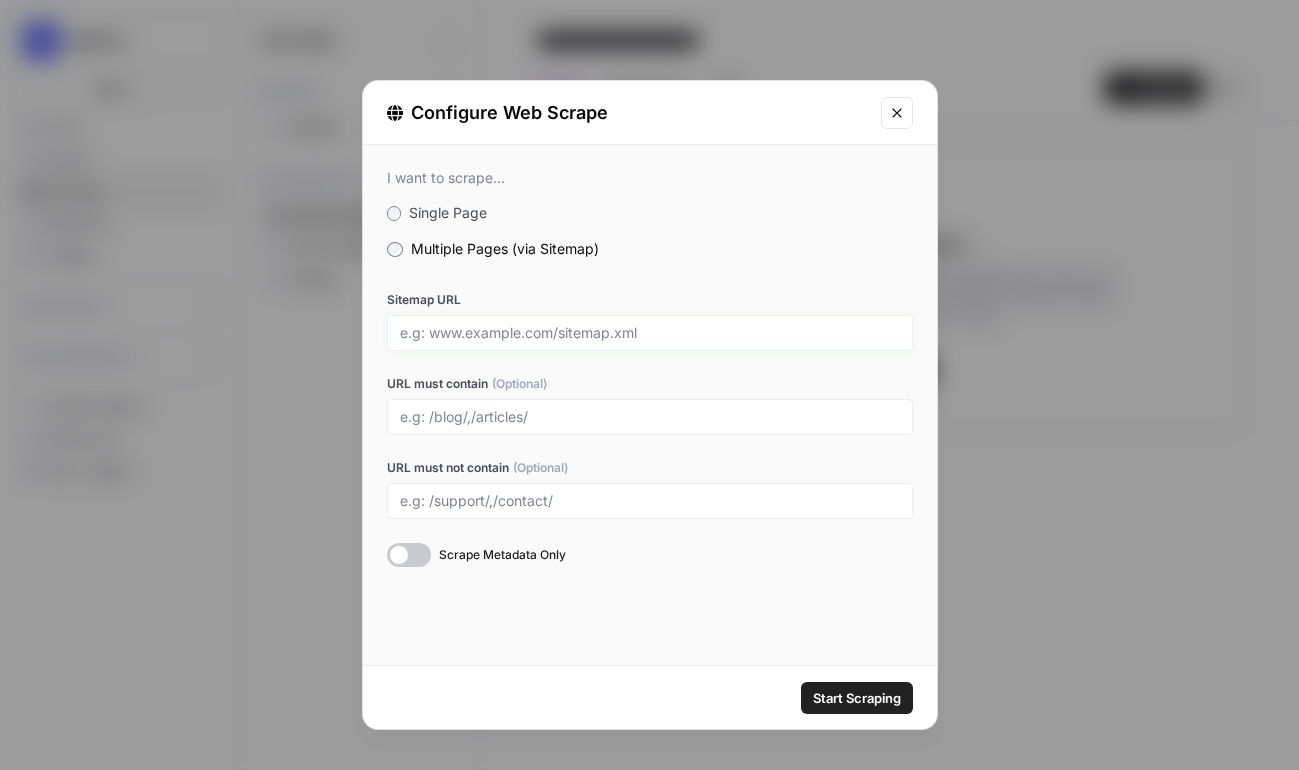paste on "https://www.domoai.app/" 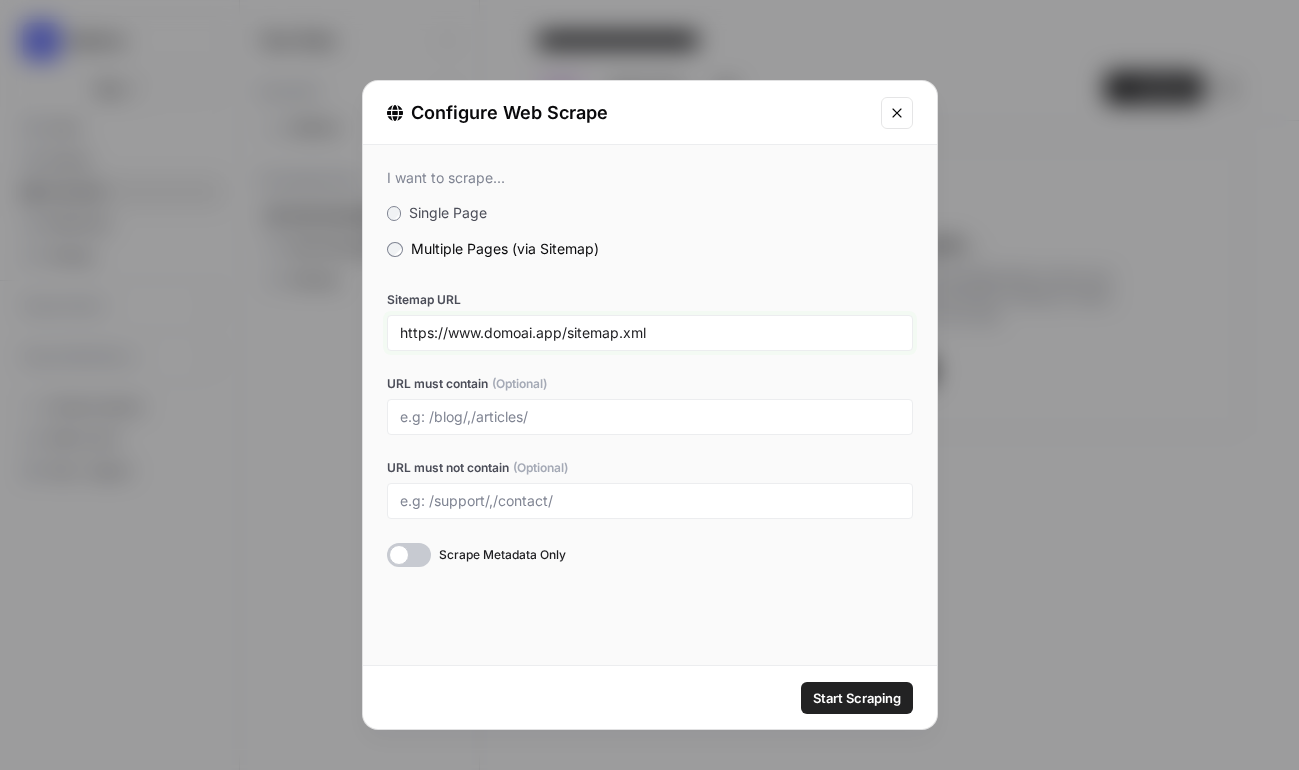 type on "https://www.domoai.app/sitemap.xml" 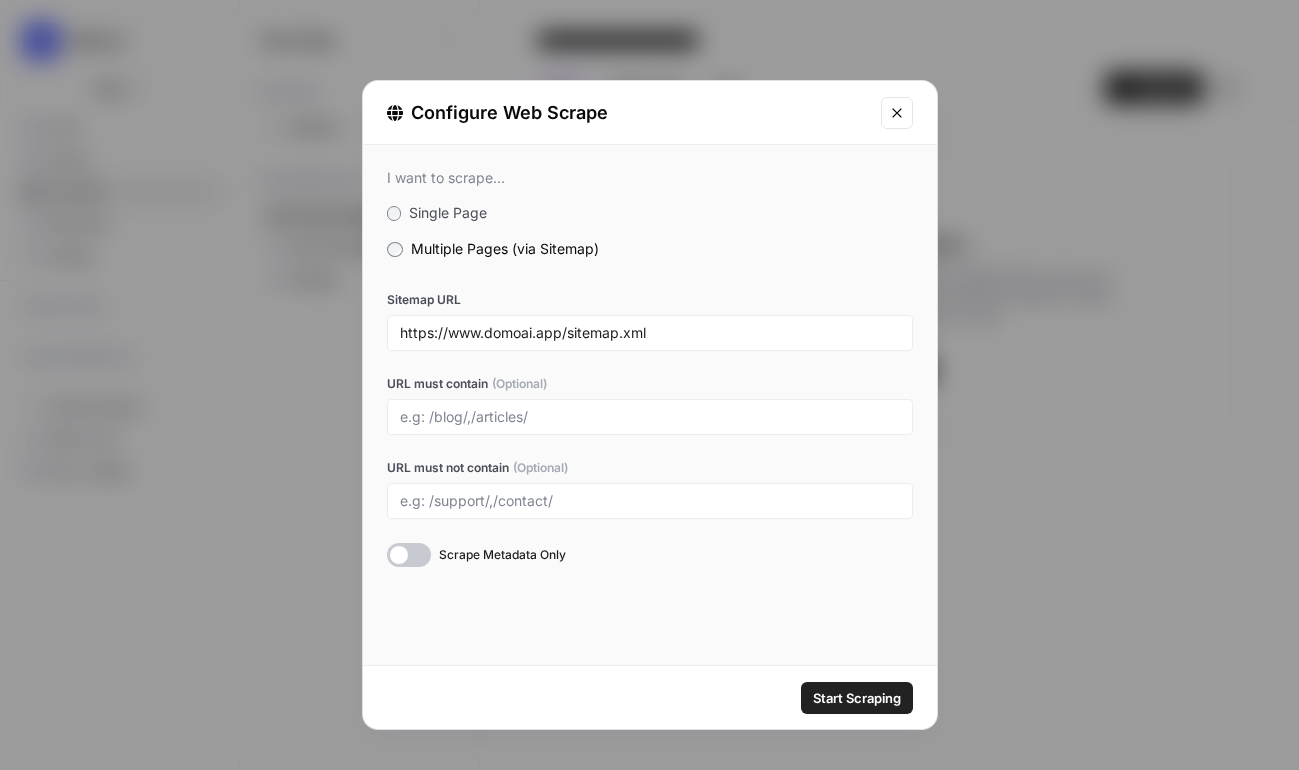 drag, startPoint x: 891, startPoint y: 115, endPoint x: 895, endPoint y: 125, distance: 10.770329 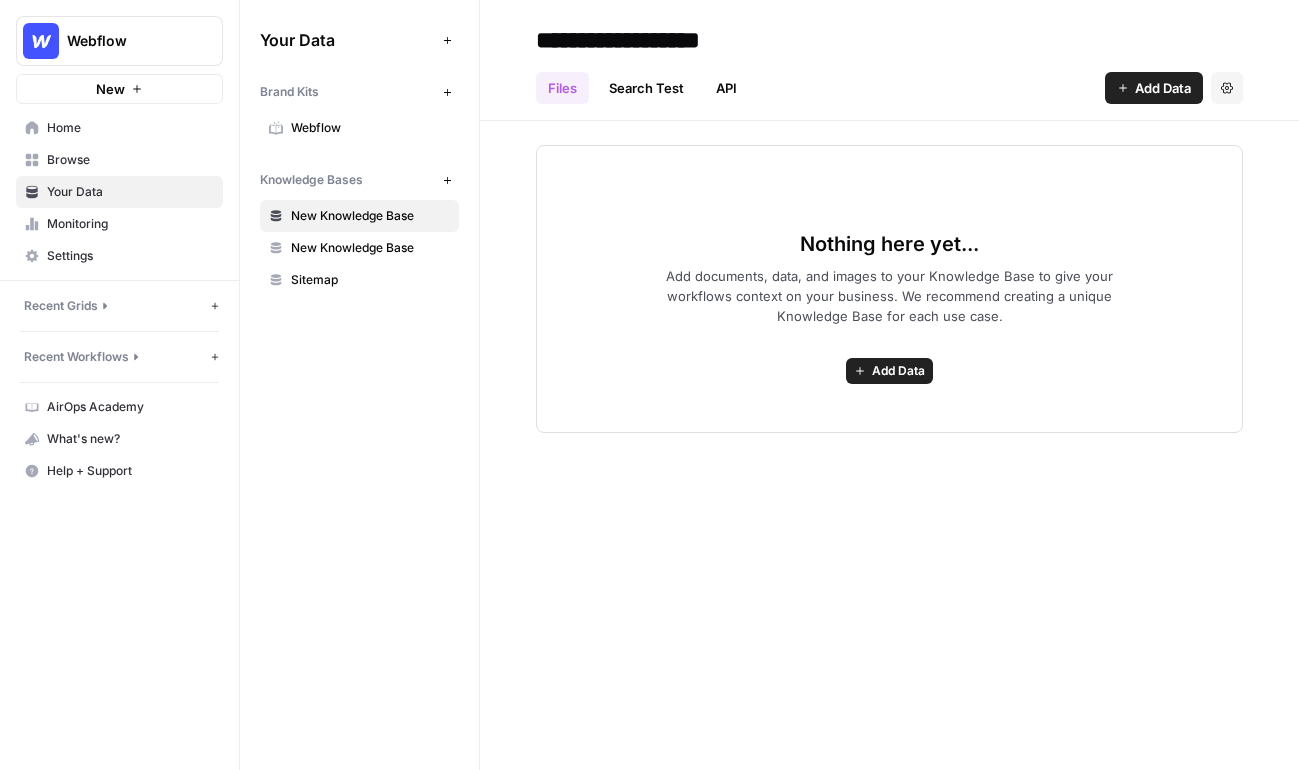 click on "Sitemap" at bounding box center (370, 280) 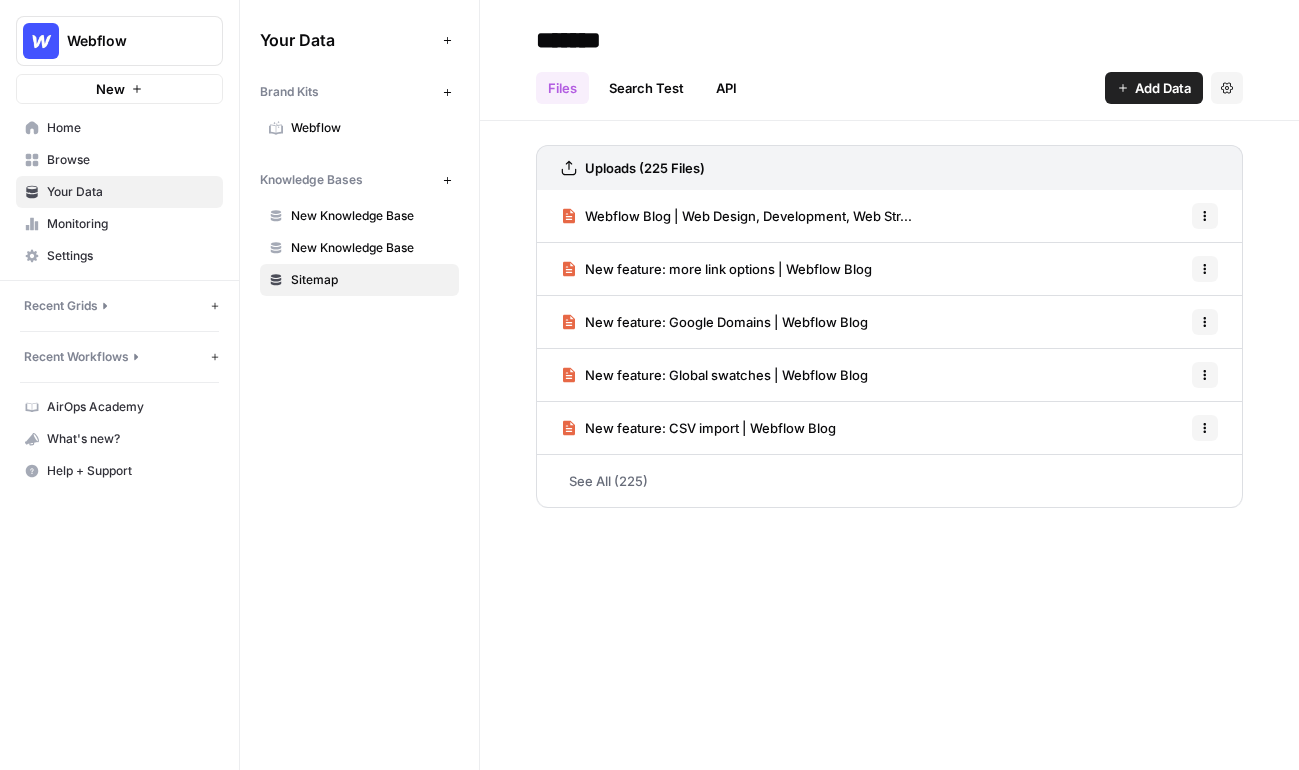 click on "Browse" at bounding box center (130, 160) 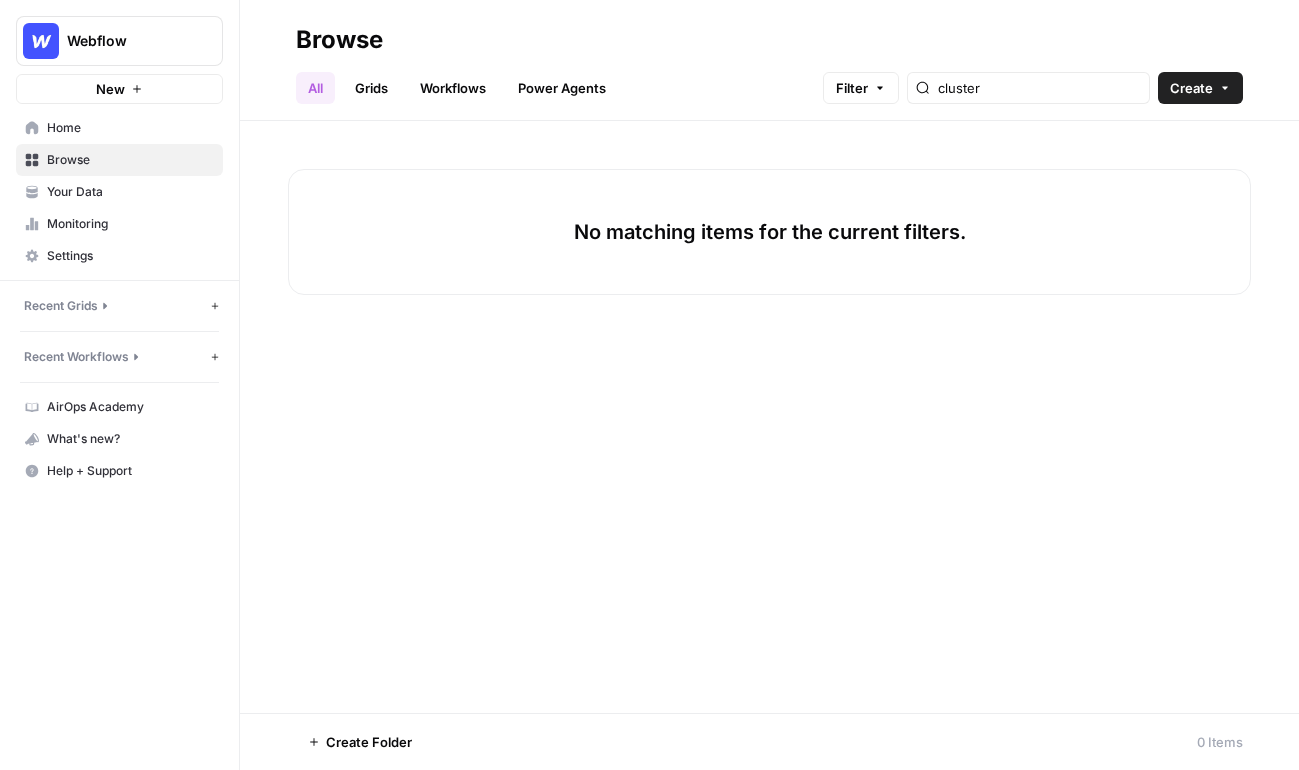 click on "Grids" at bounding box center (371, 88) 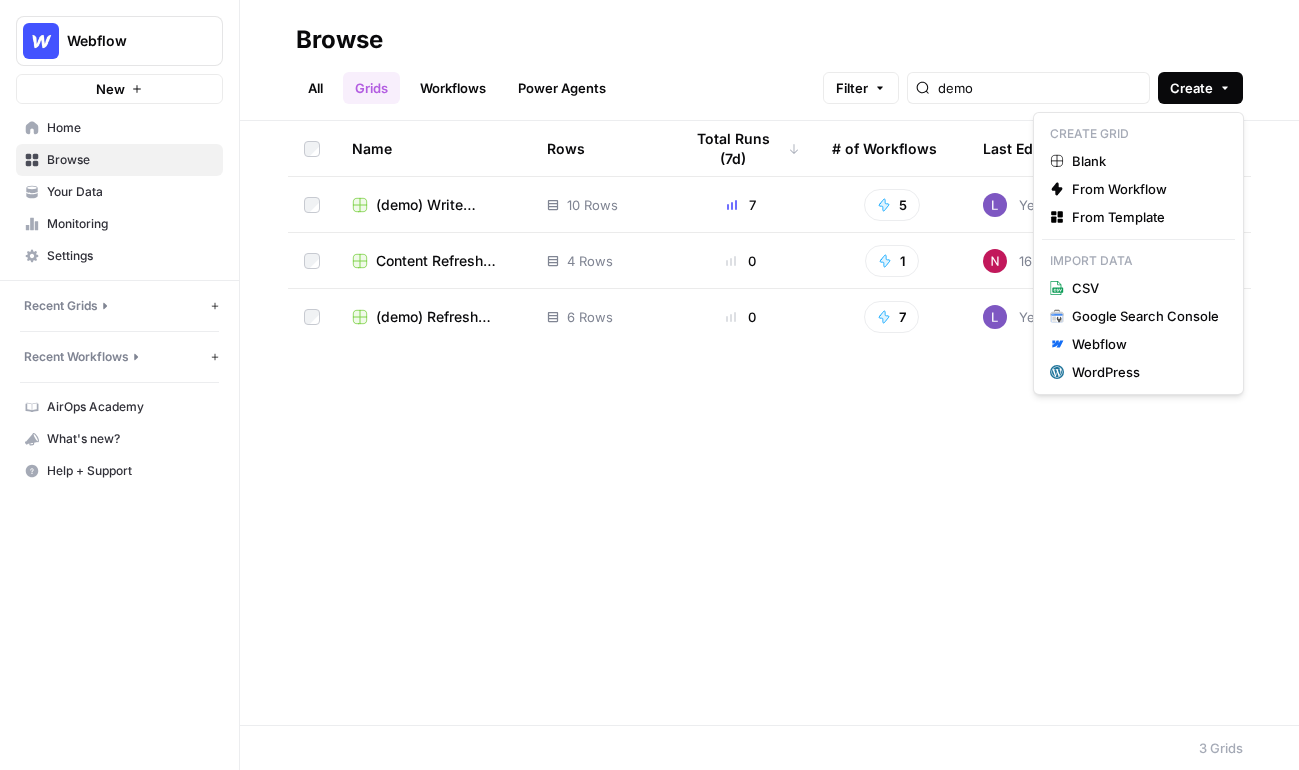 click on "Create" at bounding box center (1200, 88) 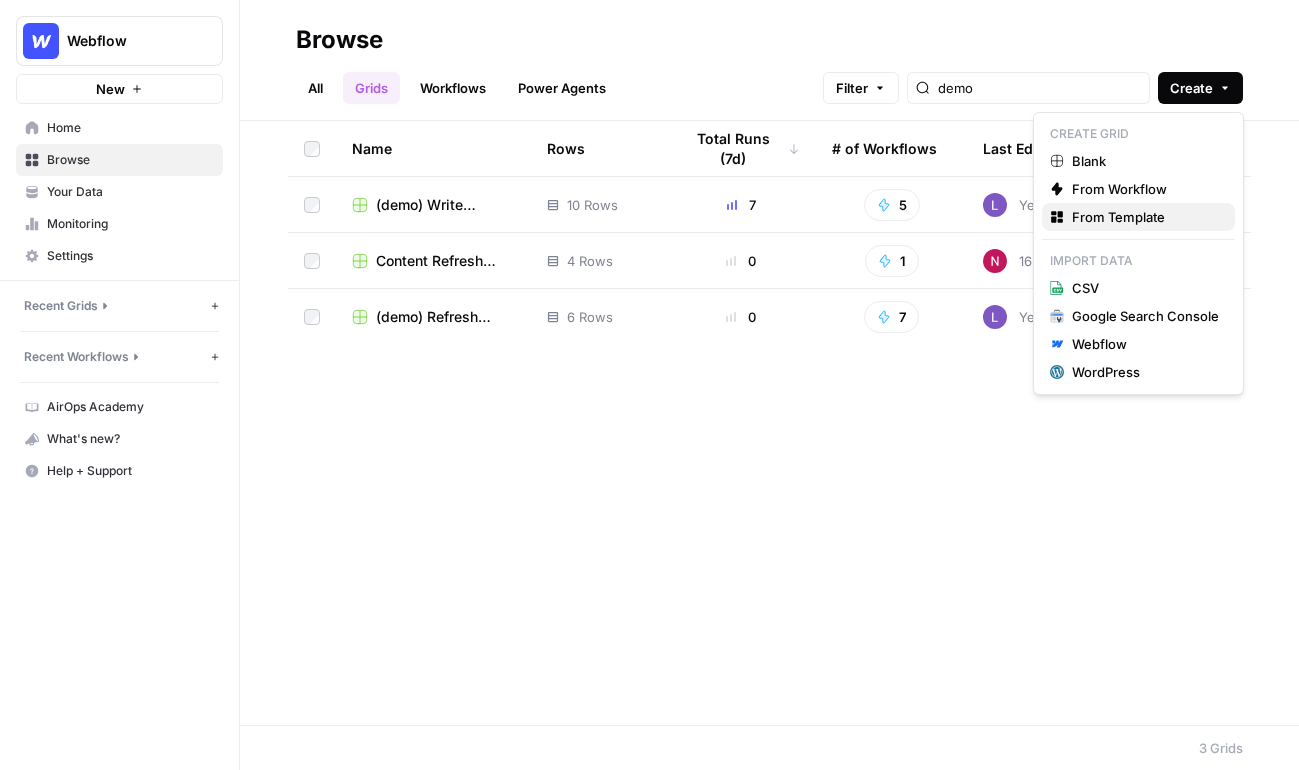click on "From Template" at bounding box center [1145, 217] 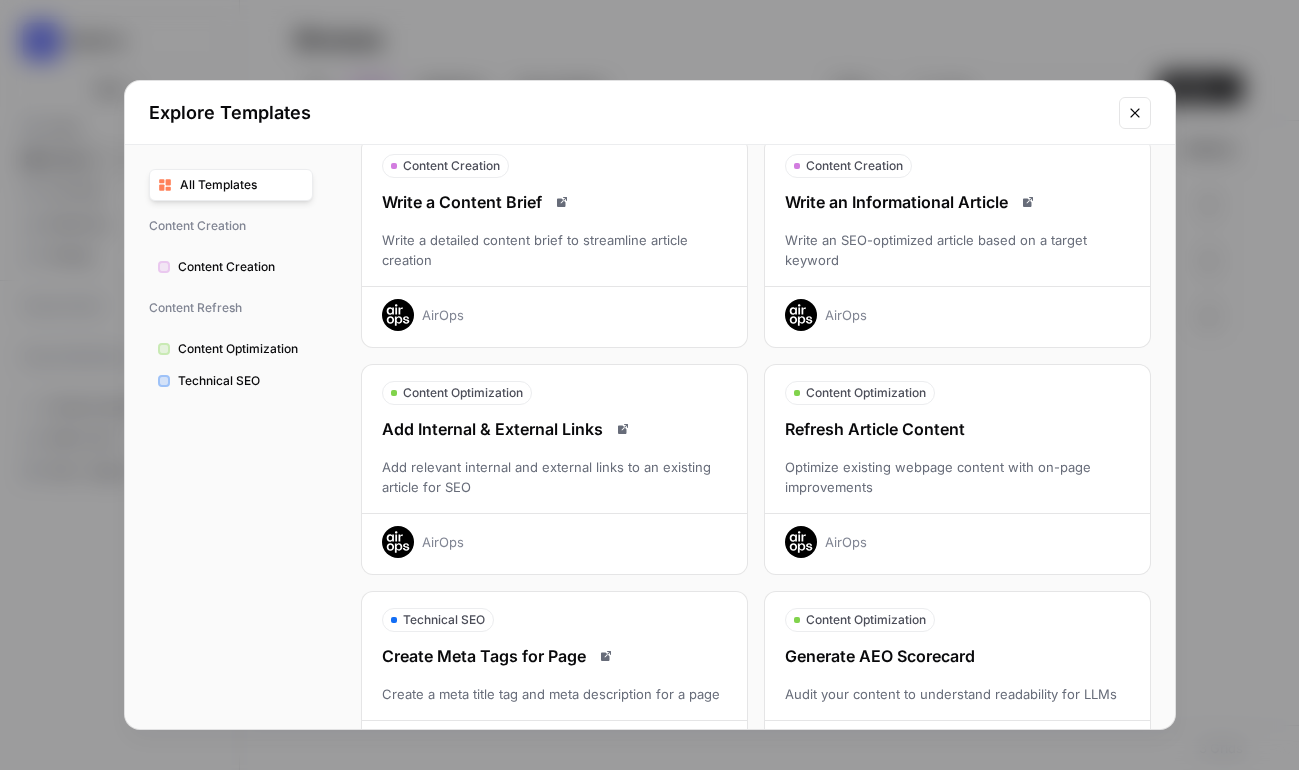 scroll, scrollTop: 78, scrollLeft: 0, axis: vertical 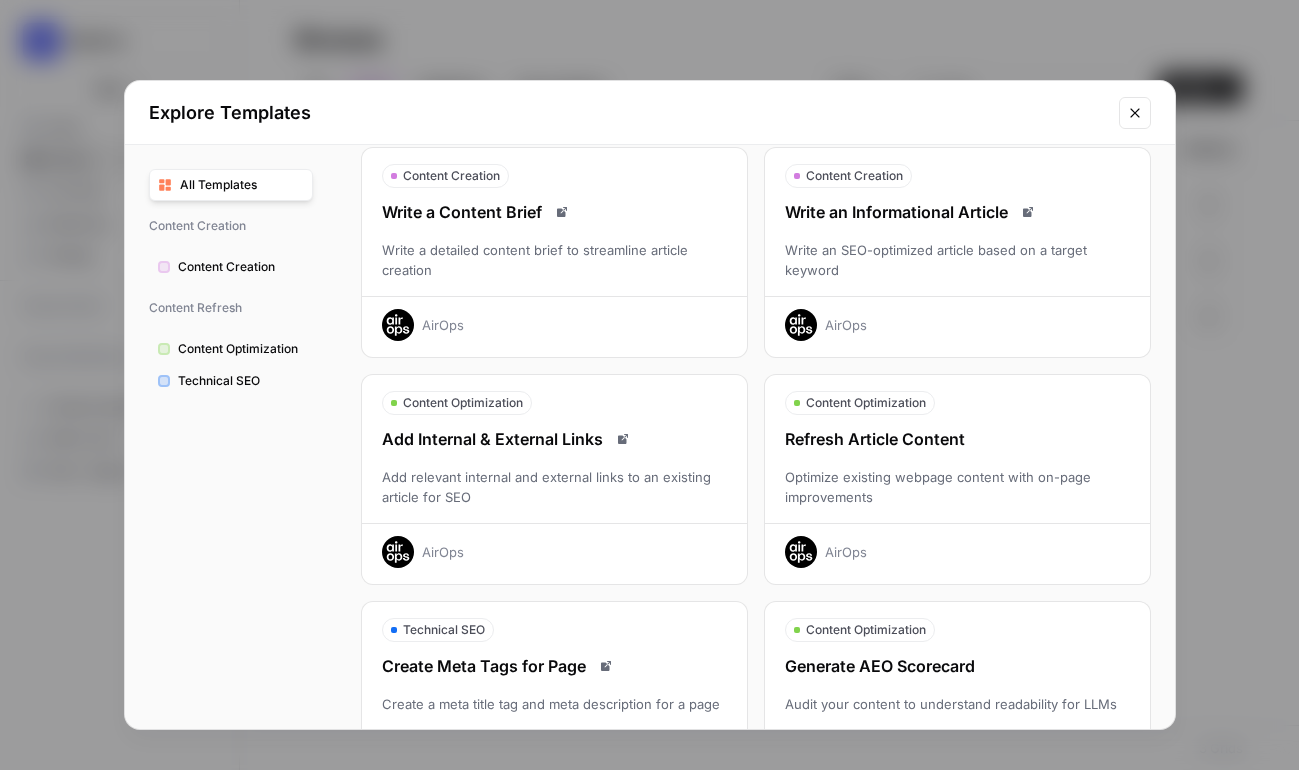 click on "Write an SEO-optimized article based on a target keyword" at bounding box center (957, 260) 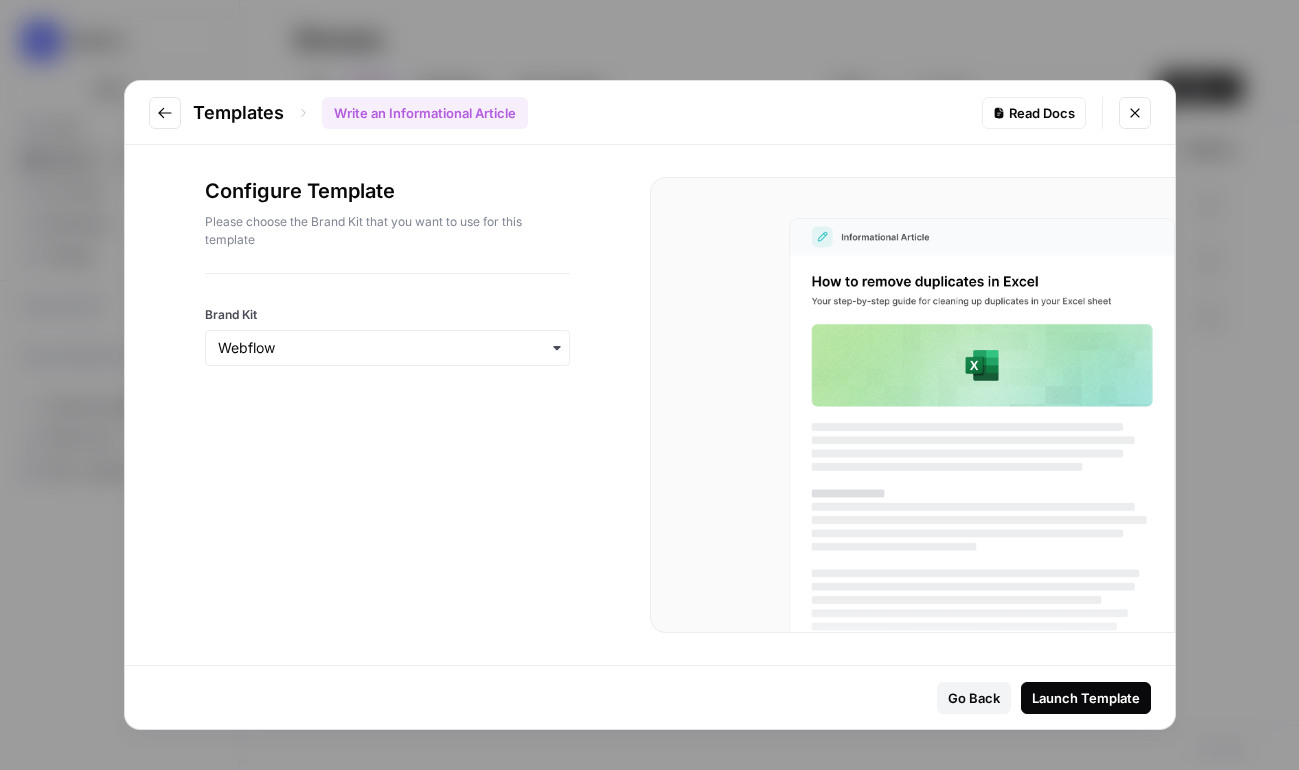 click at bounding box center [387, 348] 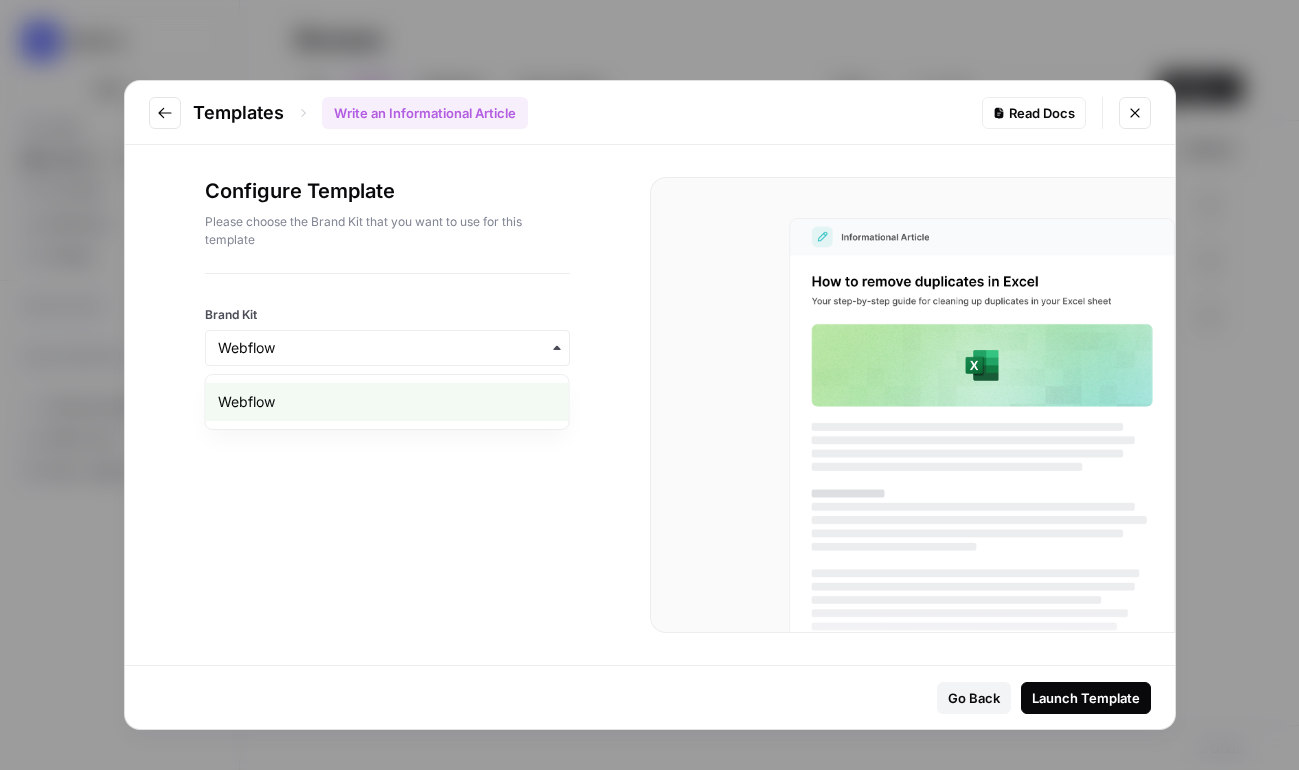 click on "Webflow" at bounding box center (387, 402) 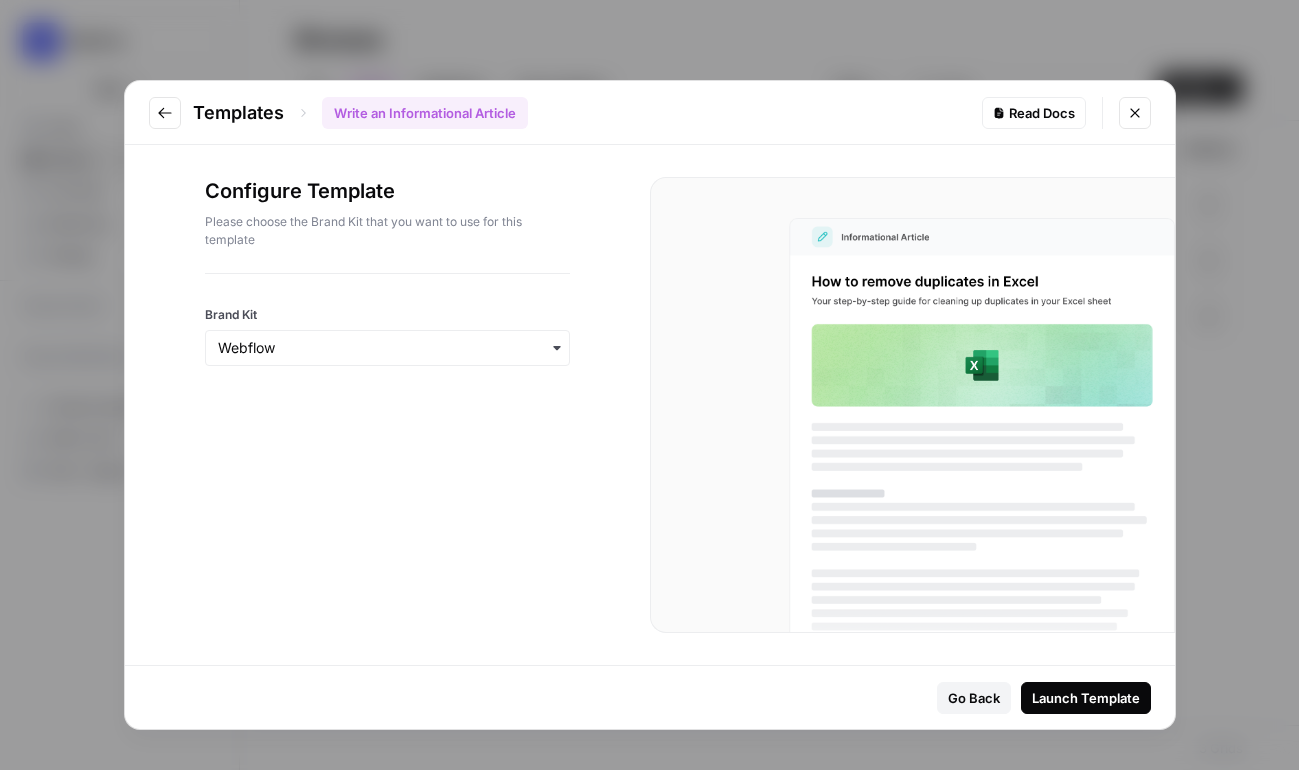 click on "Launch Template" at bounding box center [1086, 698] 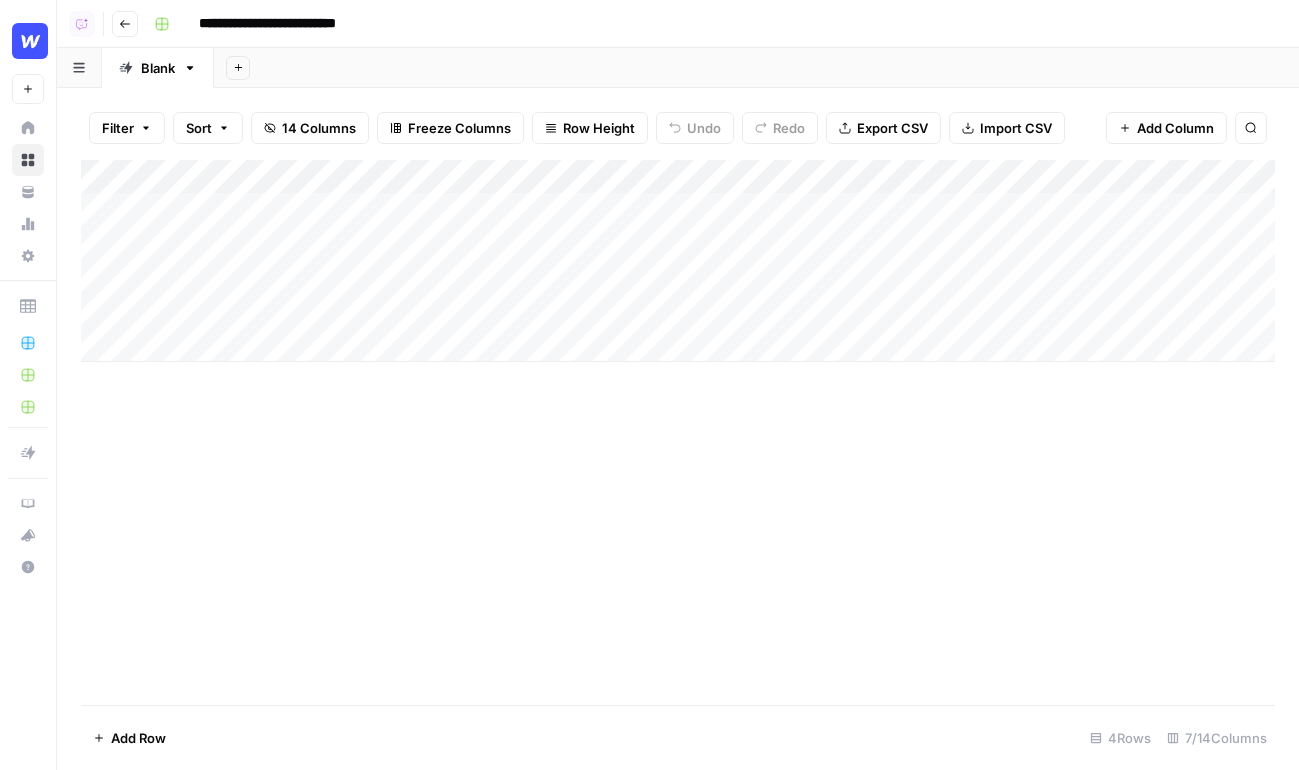 click on "Add Column" at bounding box center (678, 261) 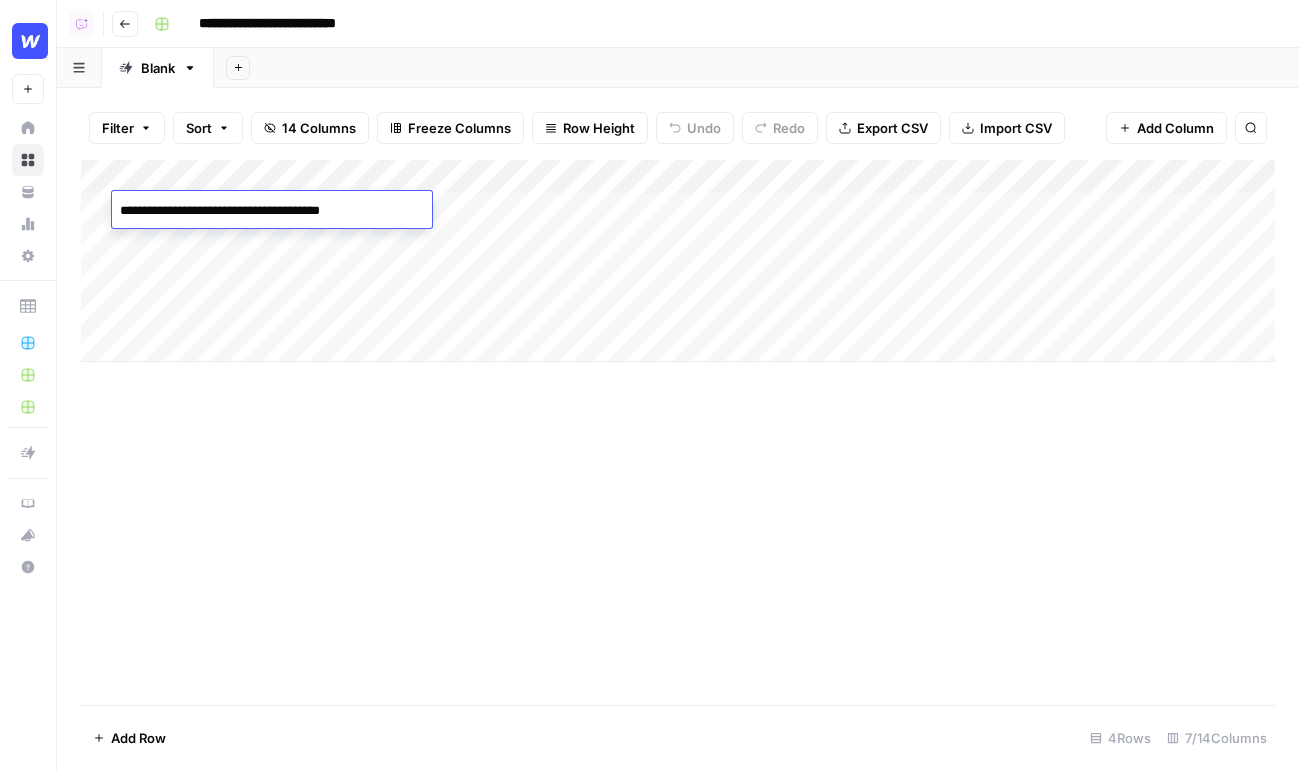 click on "**********" at bounding box center [272, 211] 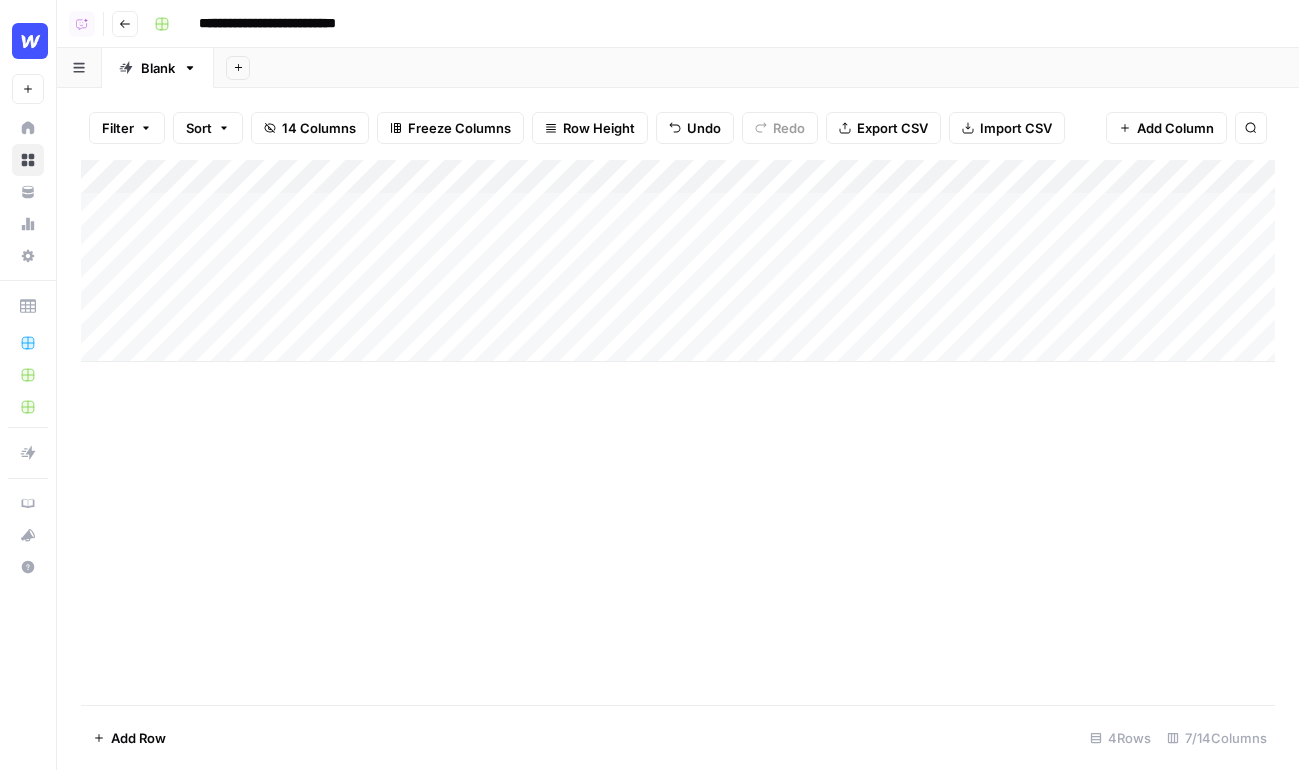 click on "Add Column" at bounding box center (678, 432) 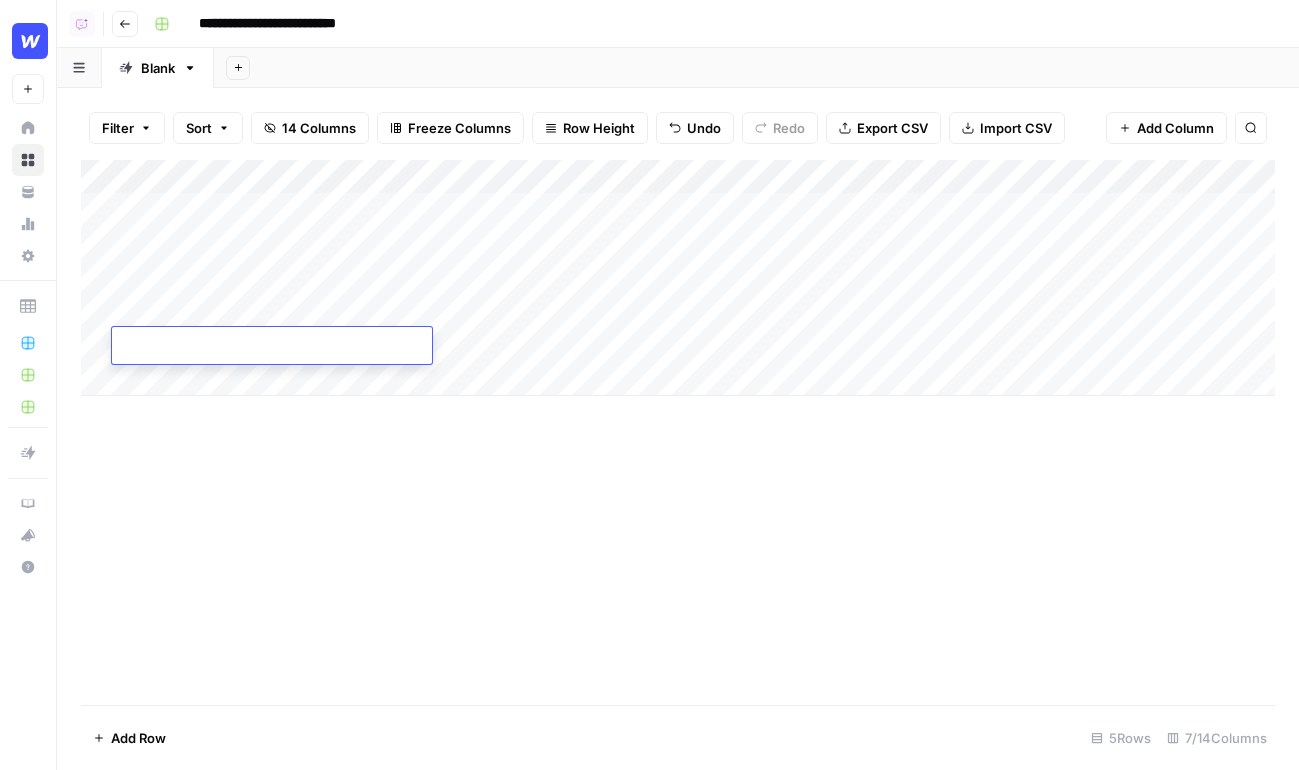 click at bounding box center (272, 347) 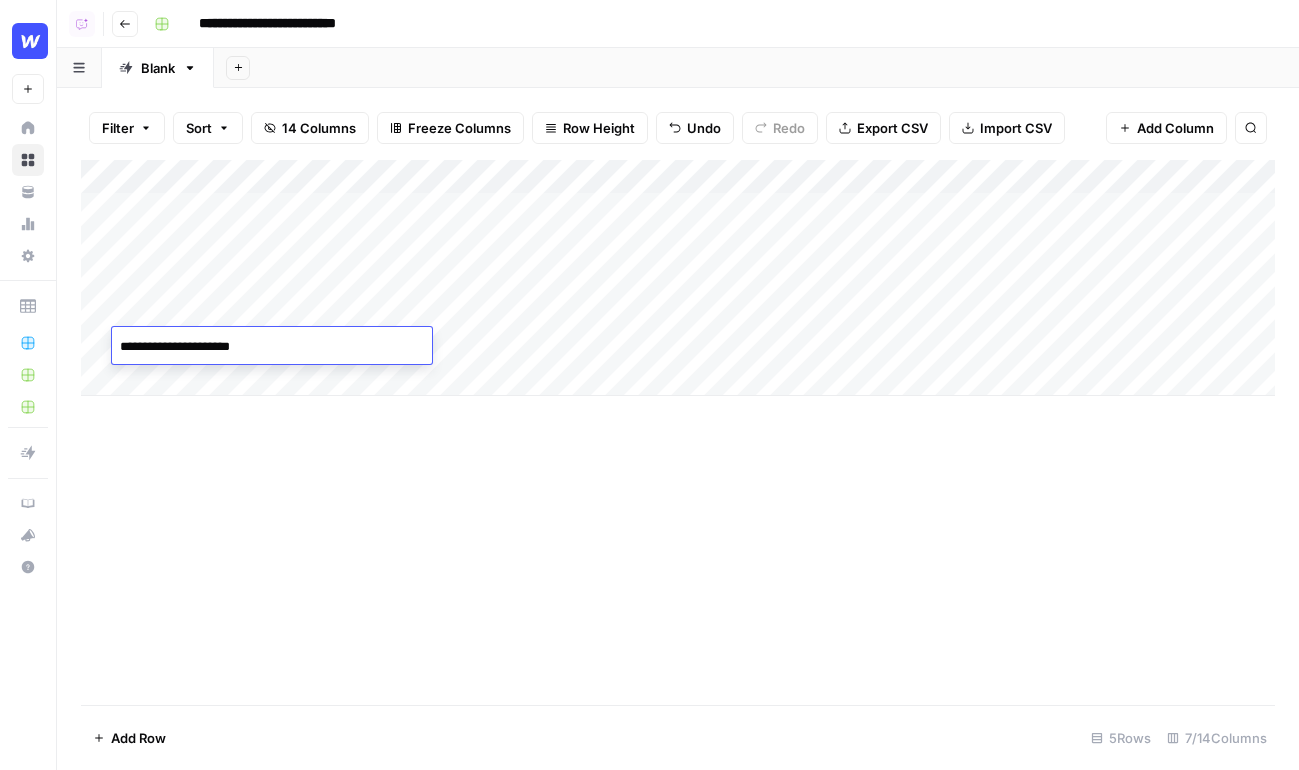 type on "**********" 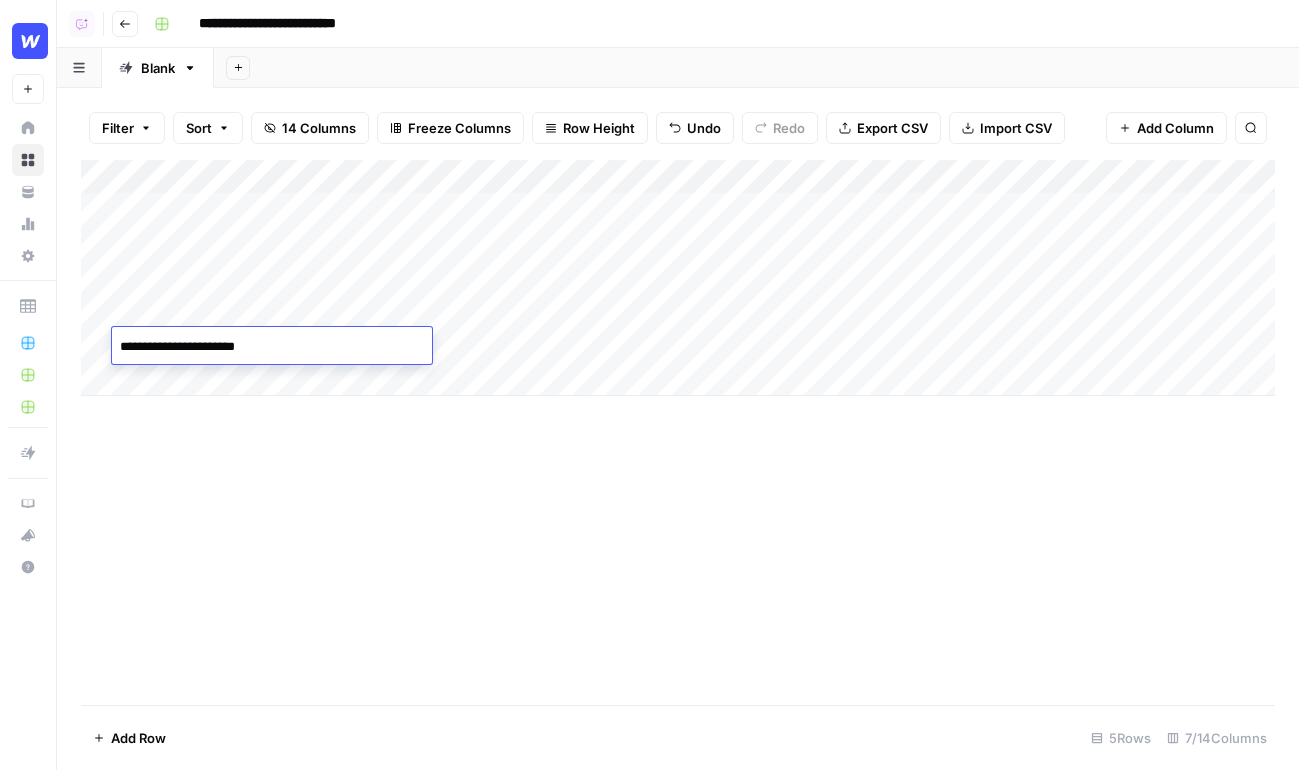 drag, startPoint x: 283, startPoint y: 348, endPoint x: 85, endPoint y: 335, distance: 198.42632 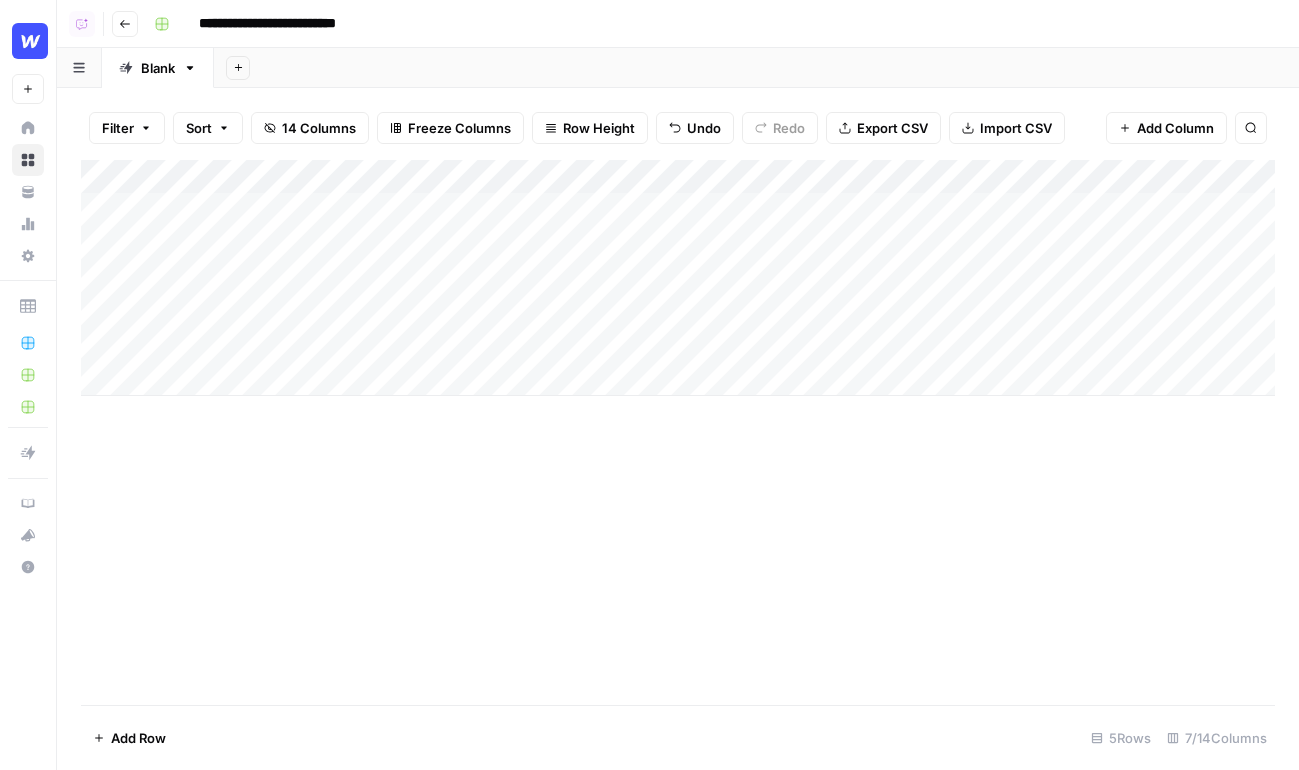 click on "Add Column" at bounding box center (678, 432) 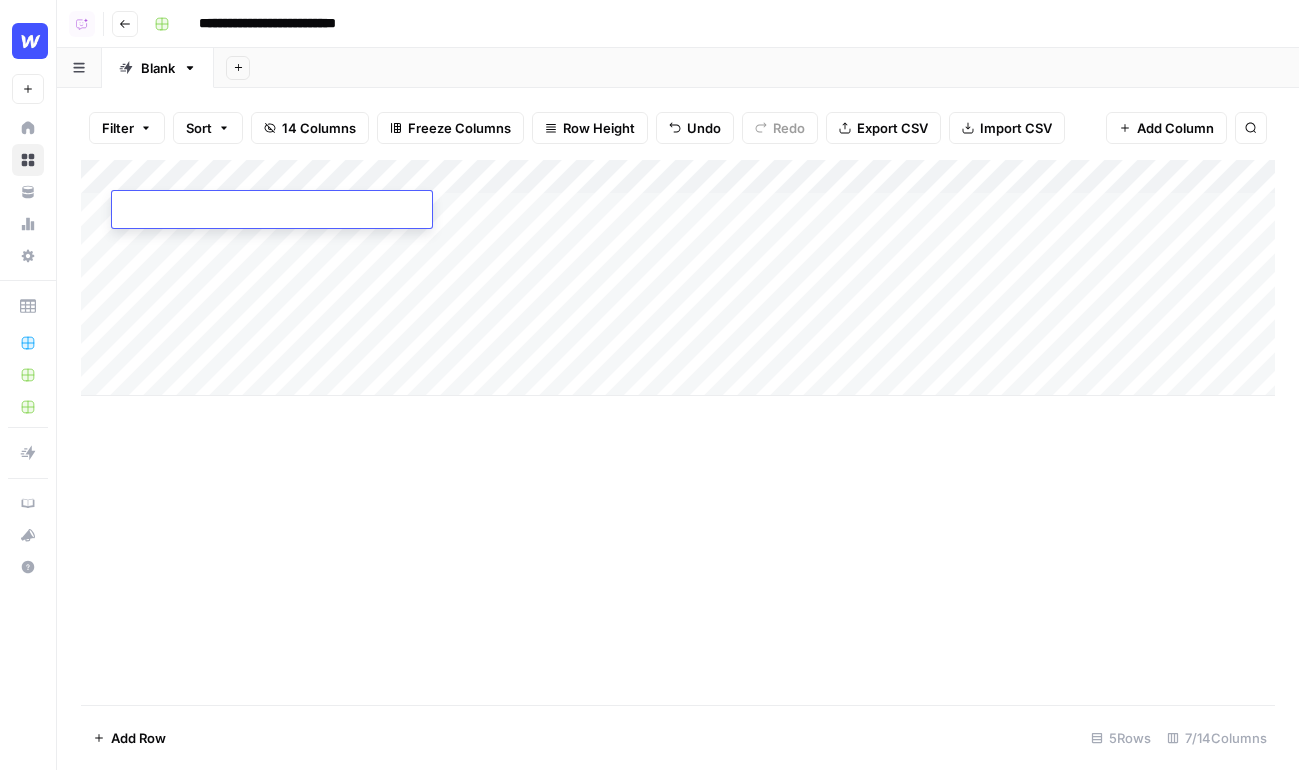 click on "Add Column" at bounding box center (678, 432) 